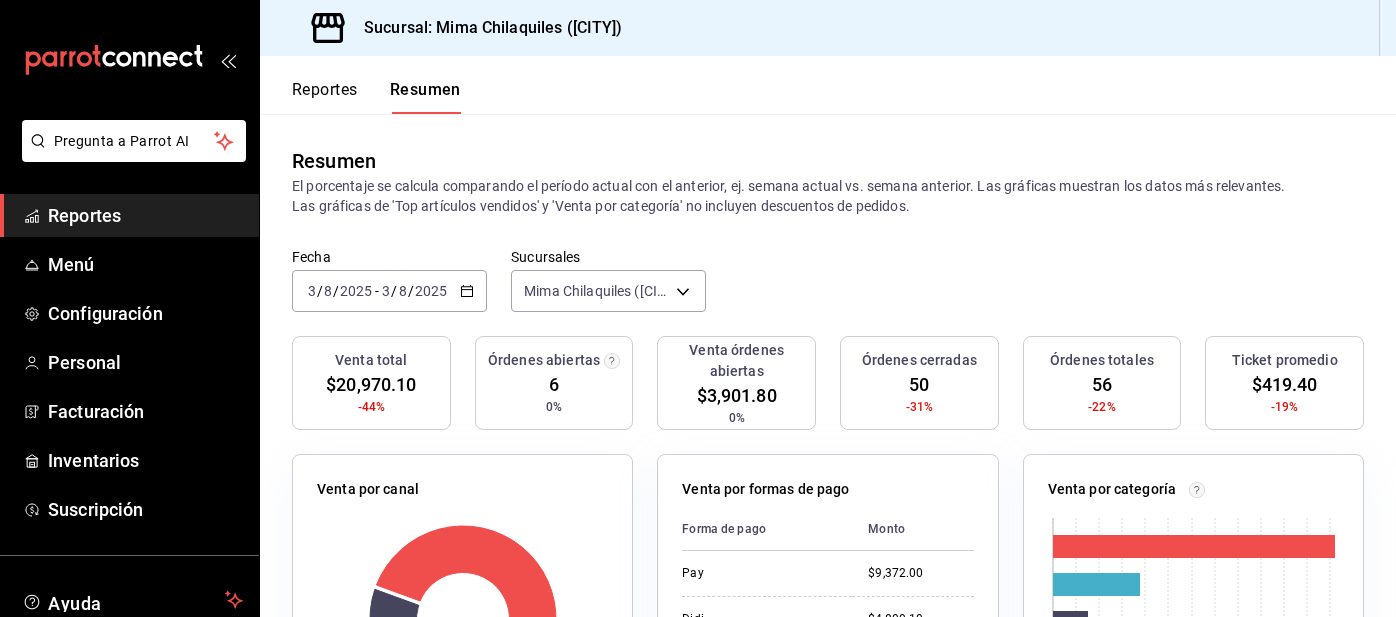 scroll, scrollTop: 0, scrollLeft: 0, axis: both 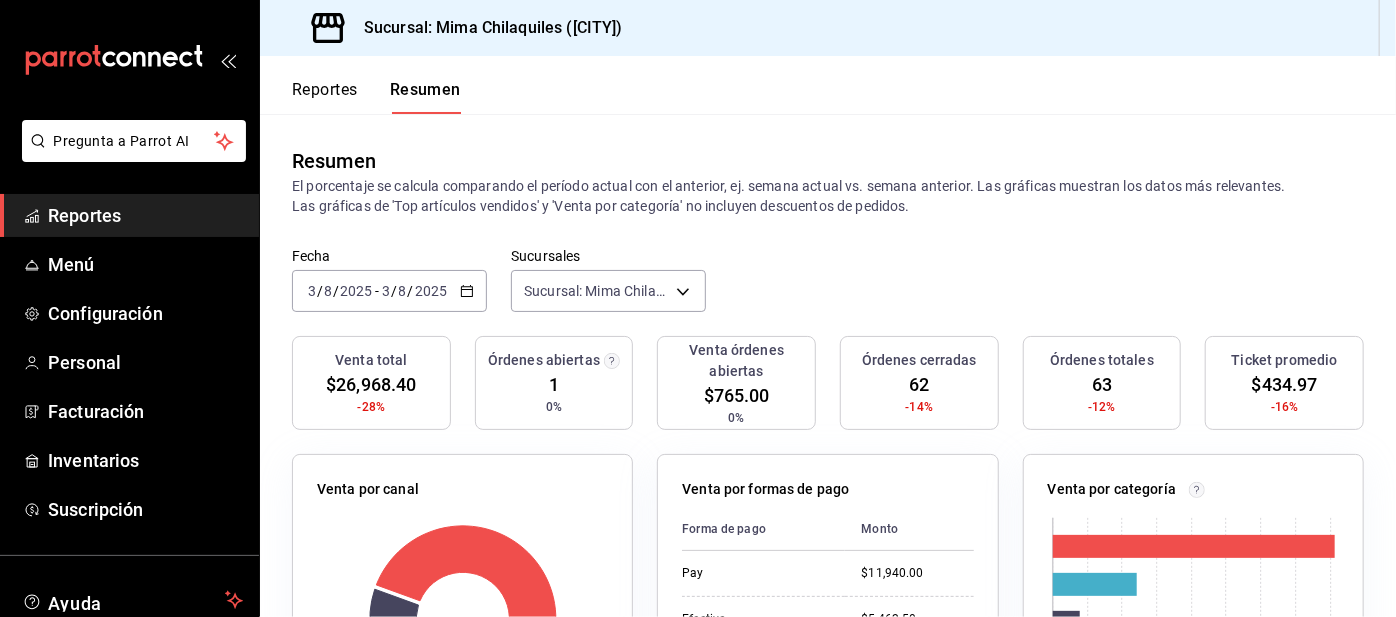 click on "Personal" at bounding box center [129, 362] 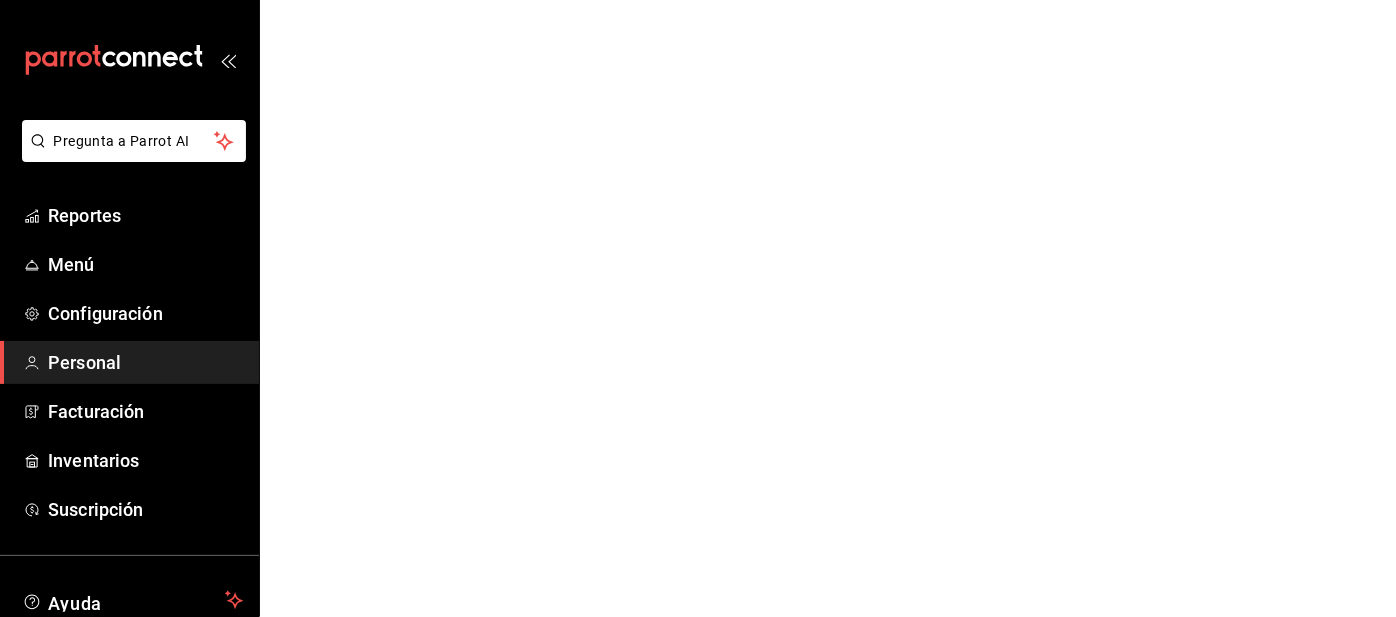 click on "Configuración" at bounding box center (145, 313) 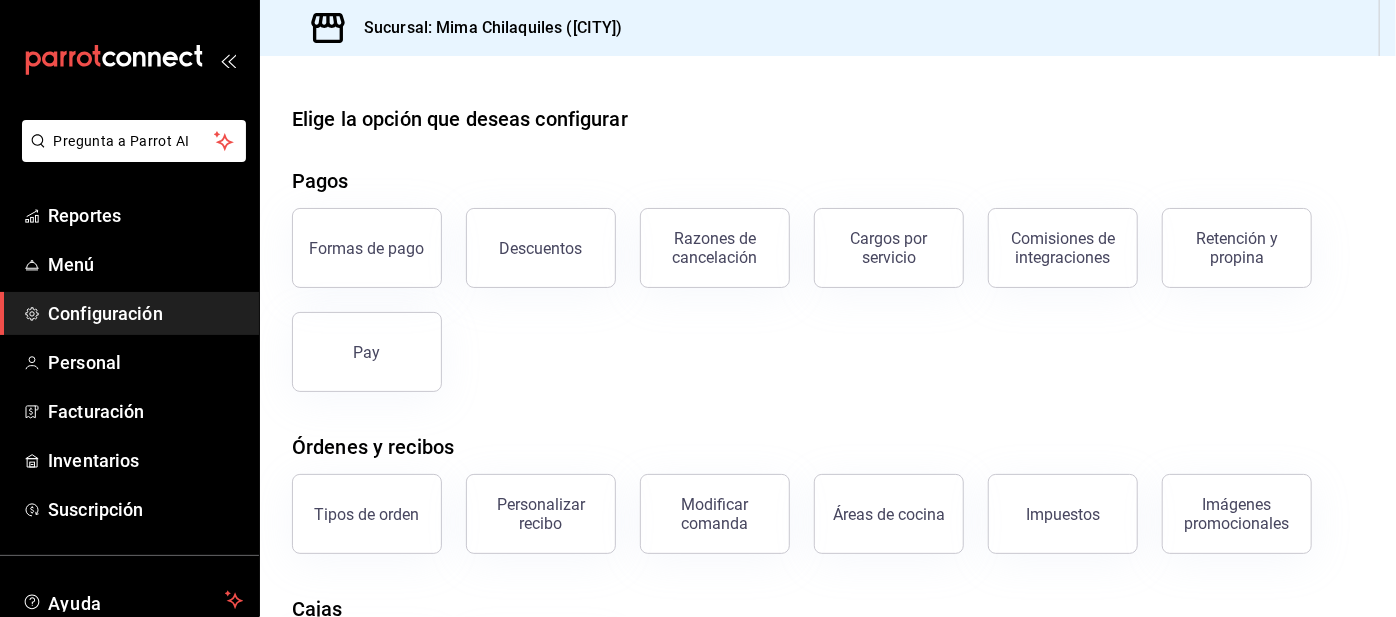 click on "Configuración" at bounding box center (145, 313) 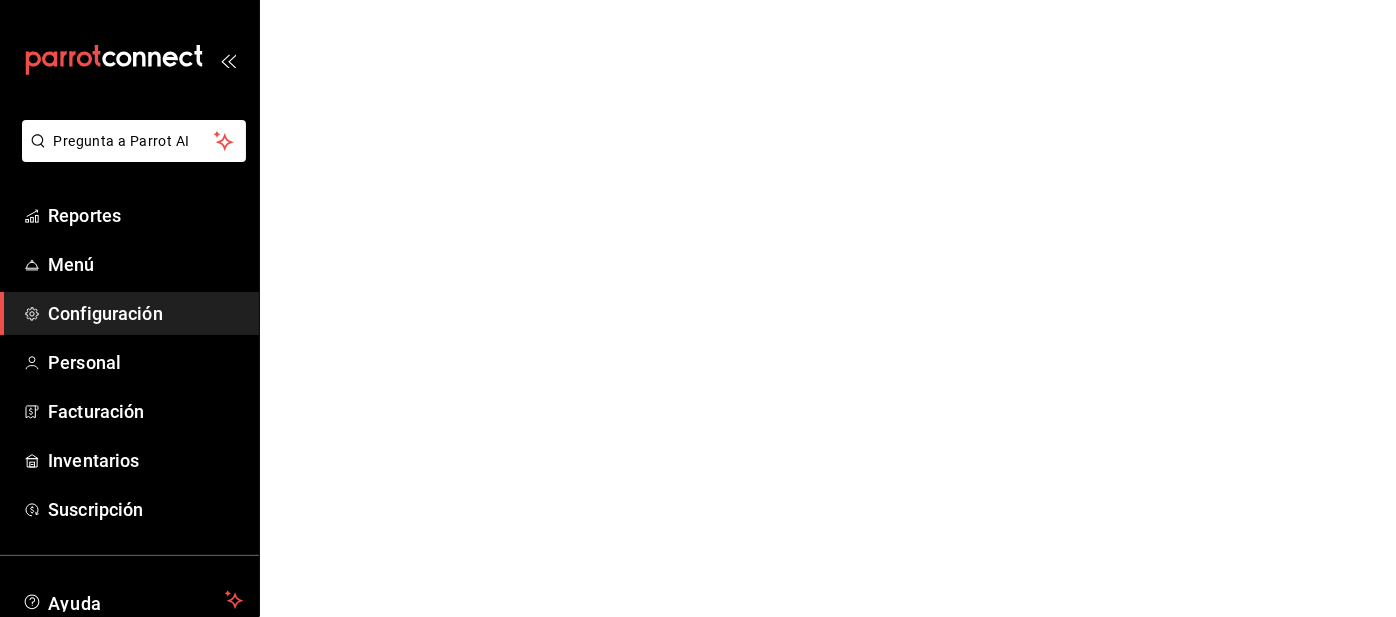 click on "Pregunta a Parrot AI Reportes   Menú   Configuración   Personal   Facturación   Inventarios   Suscripción   Ayuda Recomienda Parrot   [FIRST] [LAST]   Sugerir nueva función   GANA 1 MES GRATIS EN TU SUSCRIPCIÓN AQUÍ ¿Recuerdas cómo empezó tu restaurante?
Hoy puedes ayudar a un colega a tener el mismo cambio que tú viviste.
Recomienda Parrot directamente desde tu Portal Administrador.
Es fácil y rápido.
🎁 Por cada restaurante que se una, ganas 1 mes gratis. Ver video tutorial Ir a video Pregunta a Parrot AI Reportes   Menú   Configuración   Personal   Facturación   Inventarios   Suscripción   Ayuda Recomienda Parrot   [FIRST] [LAST]   Sugerir nueva función   Visitar centro de ayuda ([PHONE]) [EMAIL] Visitar centro de ayuda ([PHONE]) [EMAIL]" at bounding box center [698, 0] 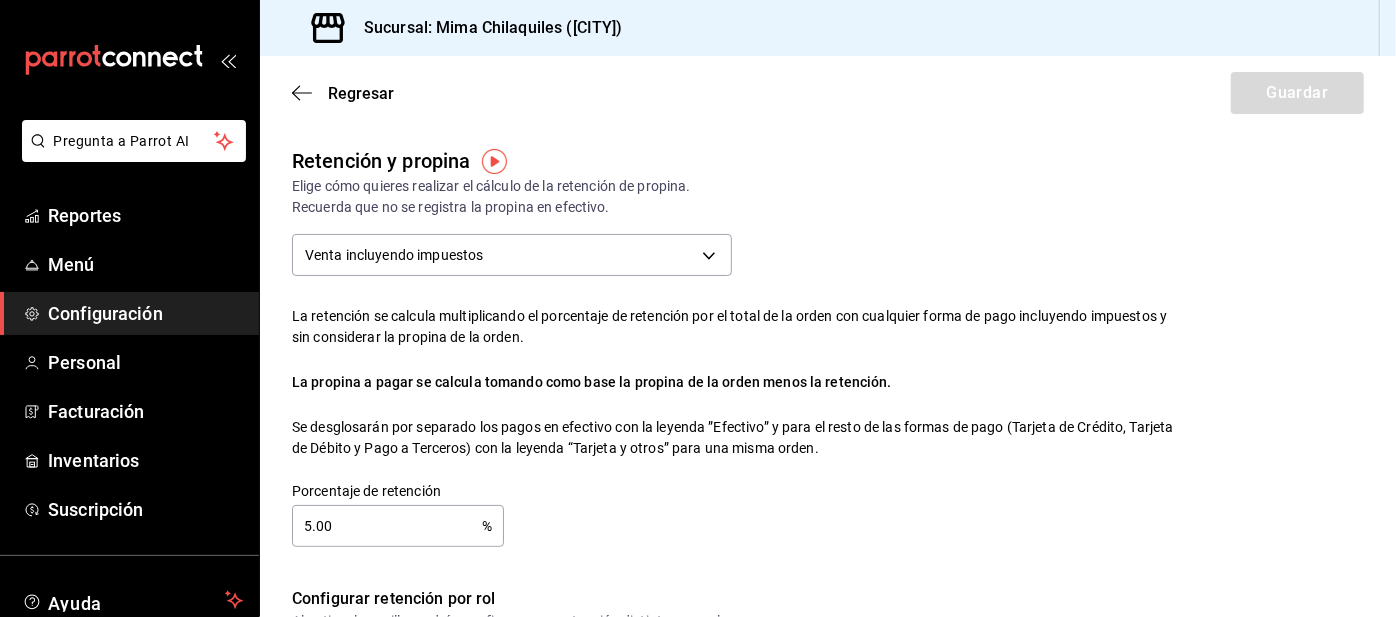 click on "5.00" at bounding box center (387, 526) 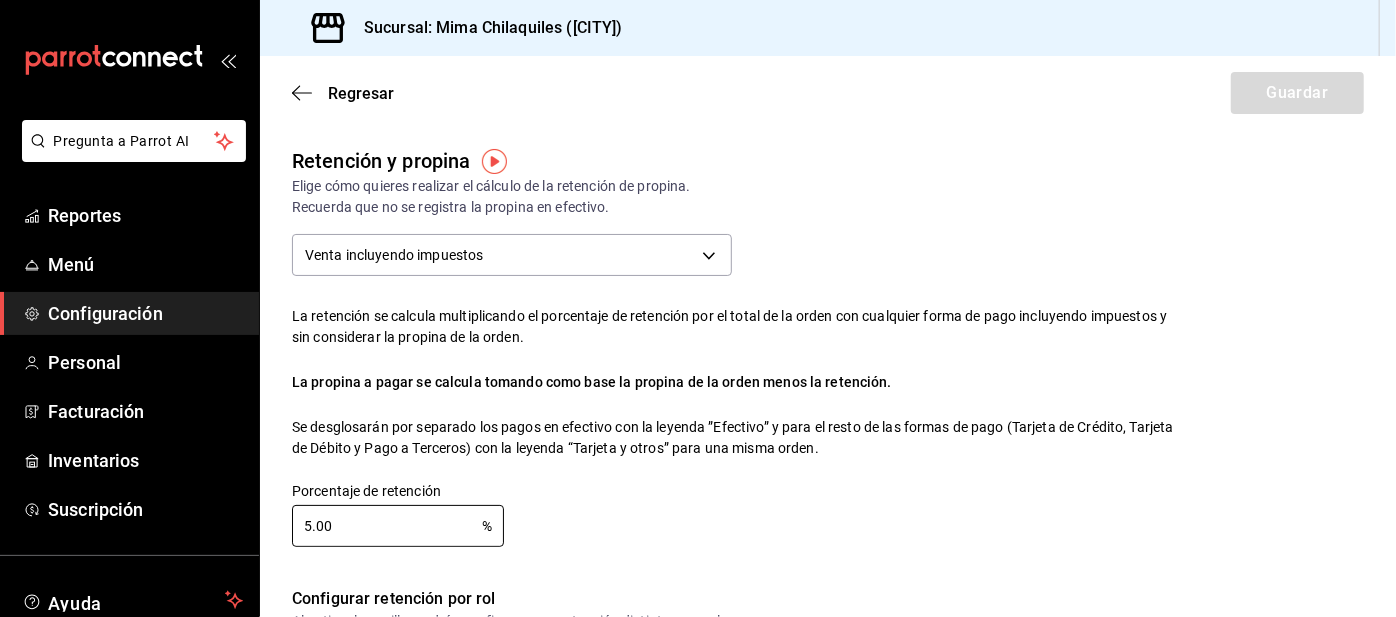 checkbox on "true" 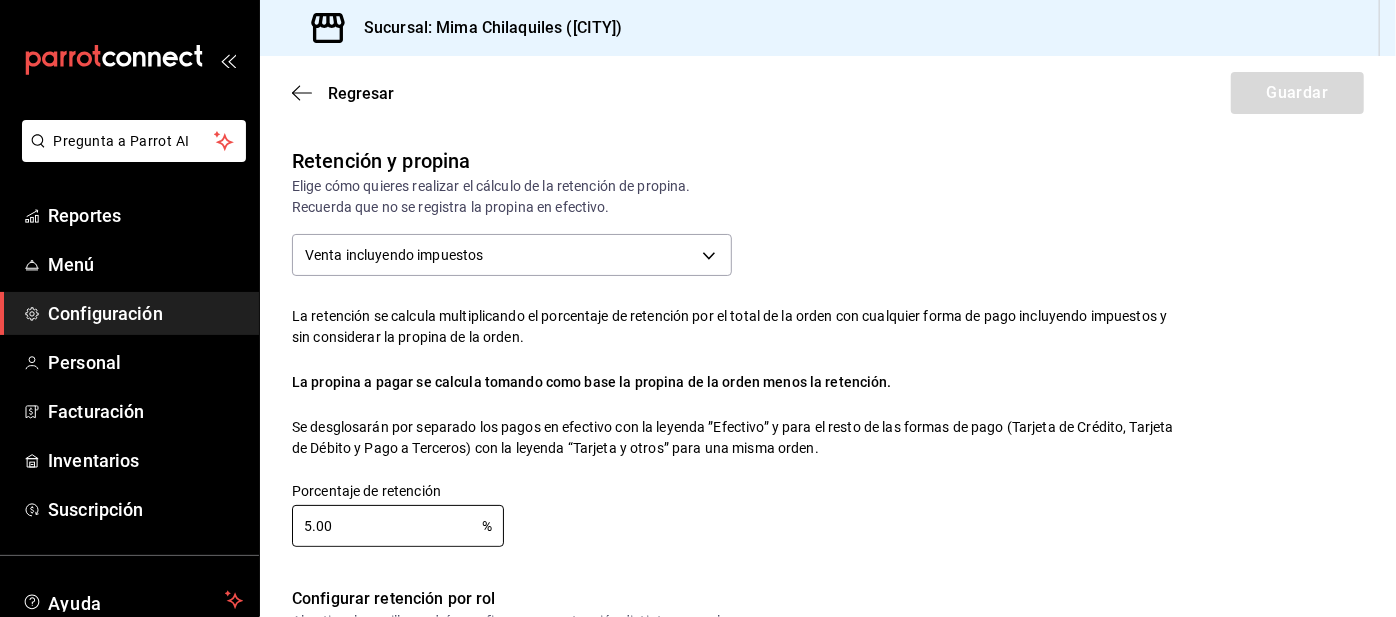 scroll, scrollTop: 56, scrollLeft: 0, axis: vertical 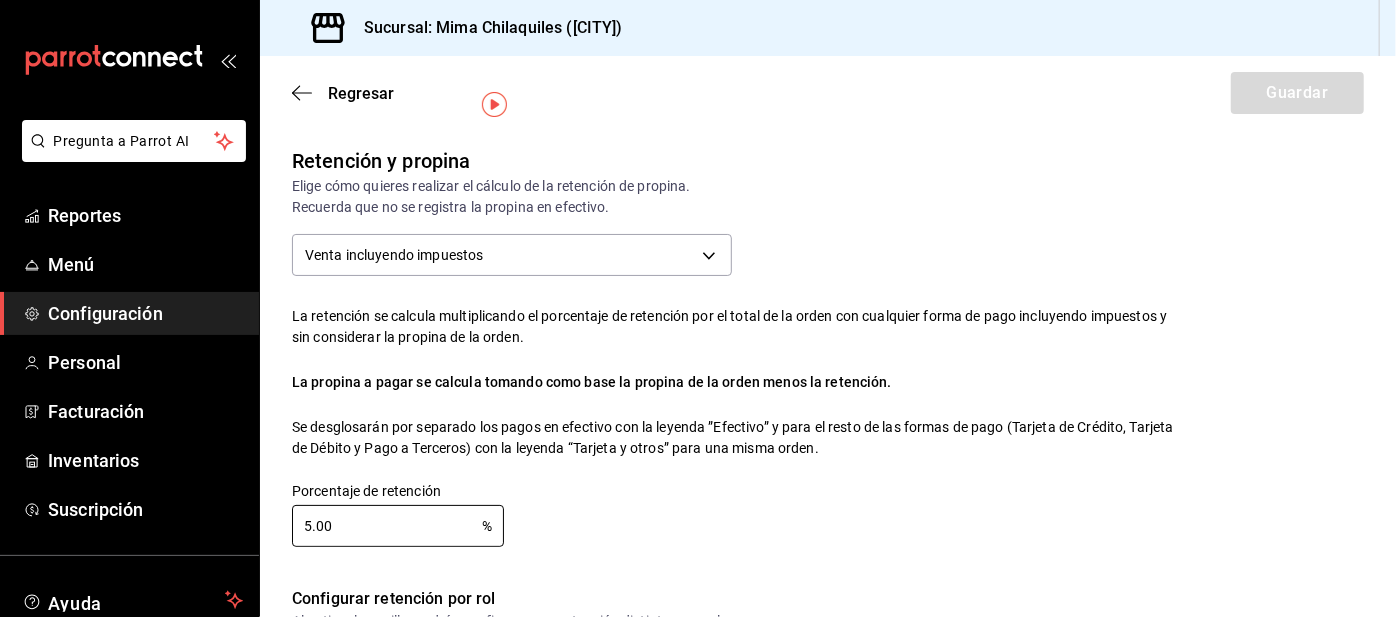 click on "5.00" at bounding box center [387, 526] 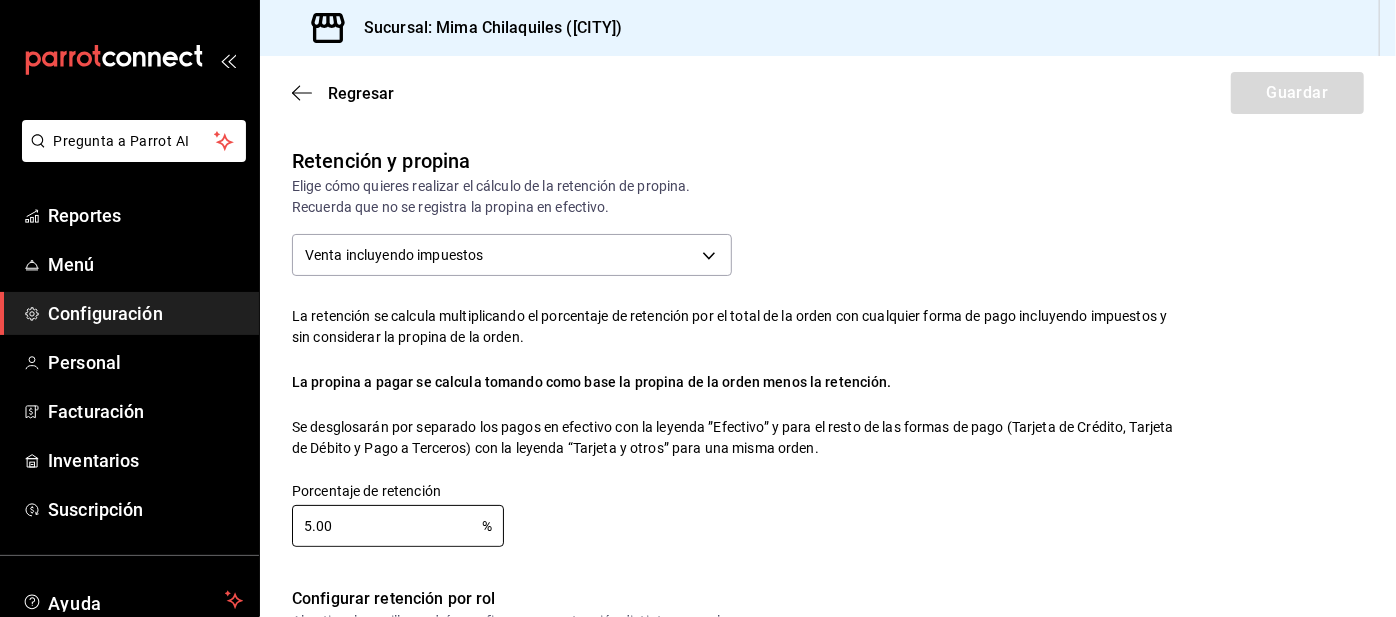scroll, scrollTop: 56, scrollLeft: 0, axis: vertical 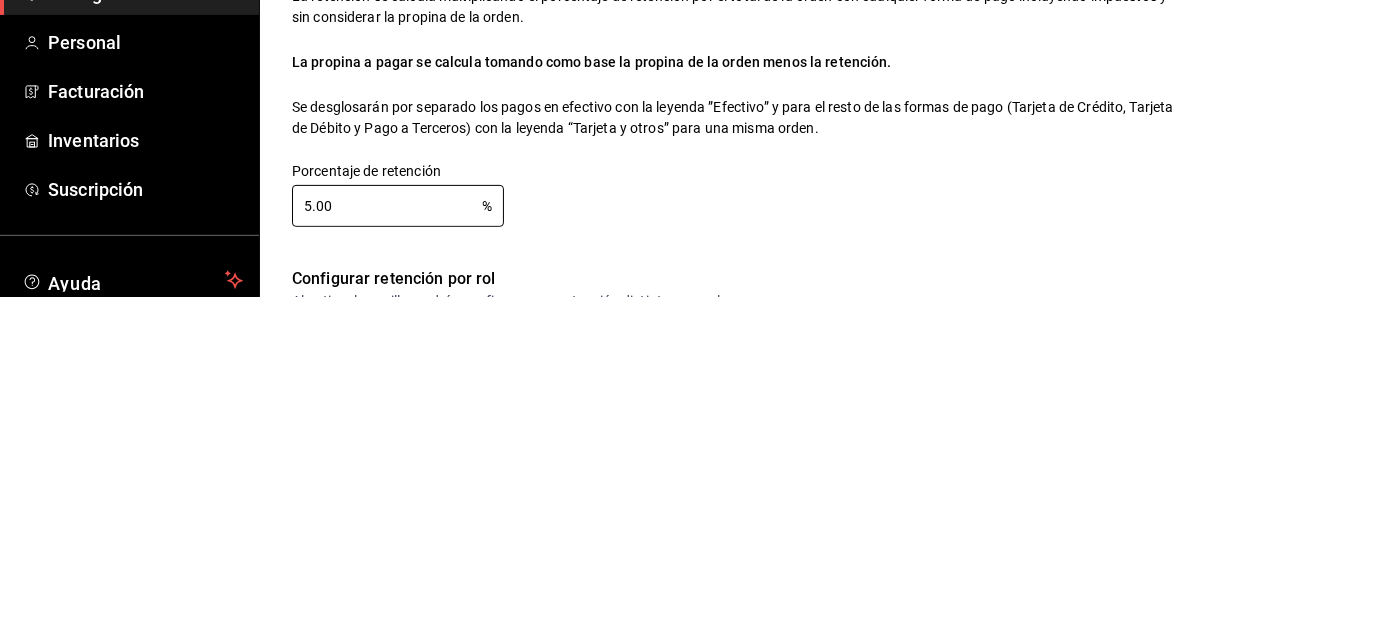 type on "5.00" 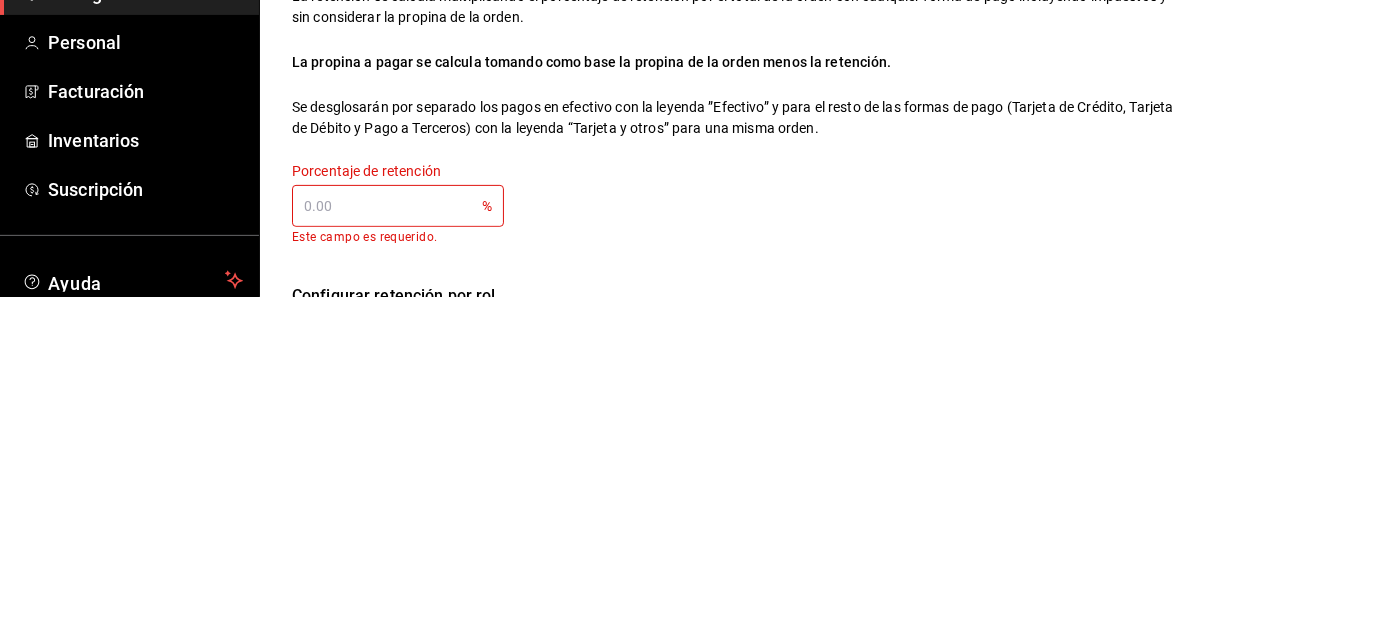 type on "0.00" 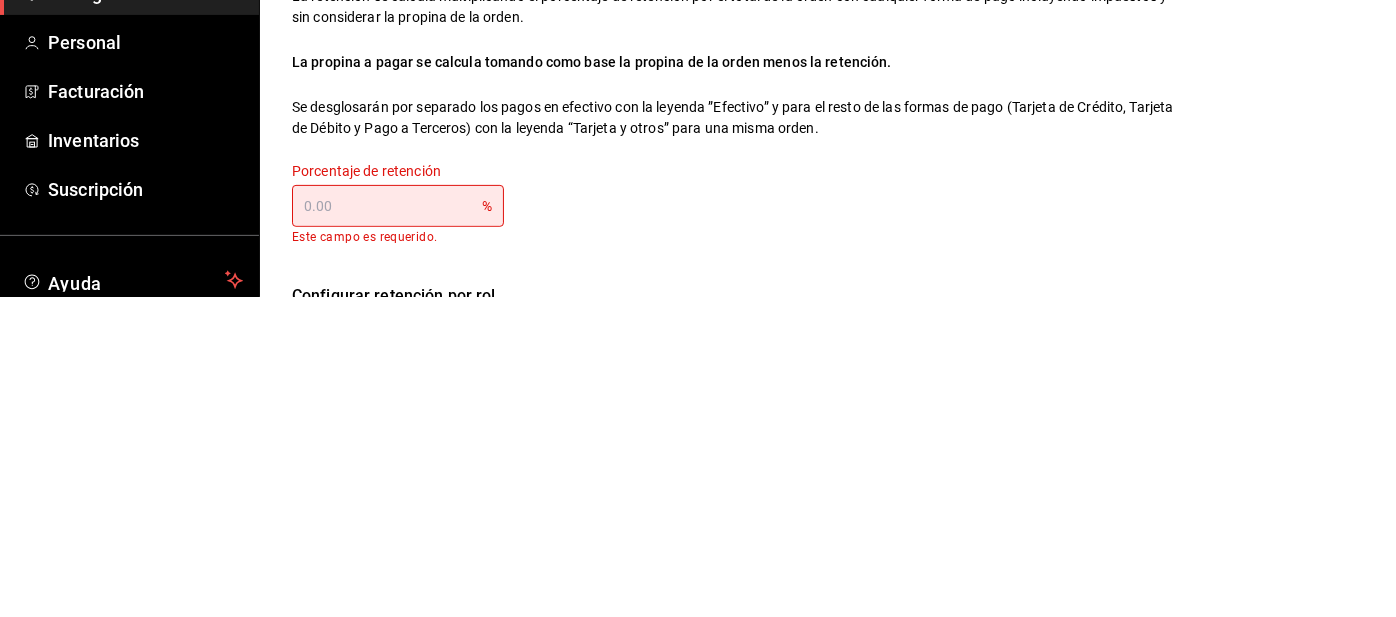 type on "4.00" 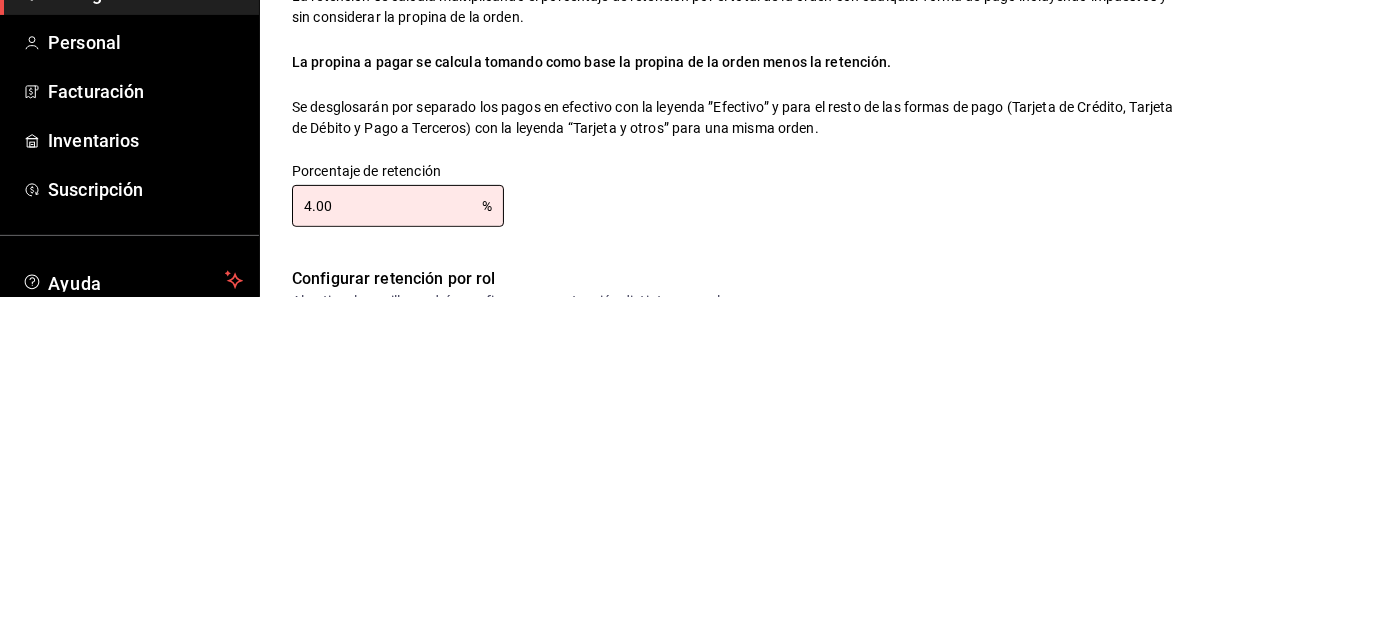 type on "4.00" 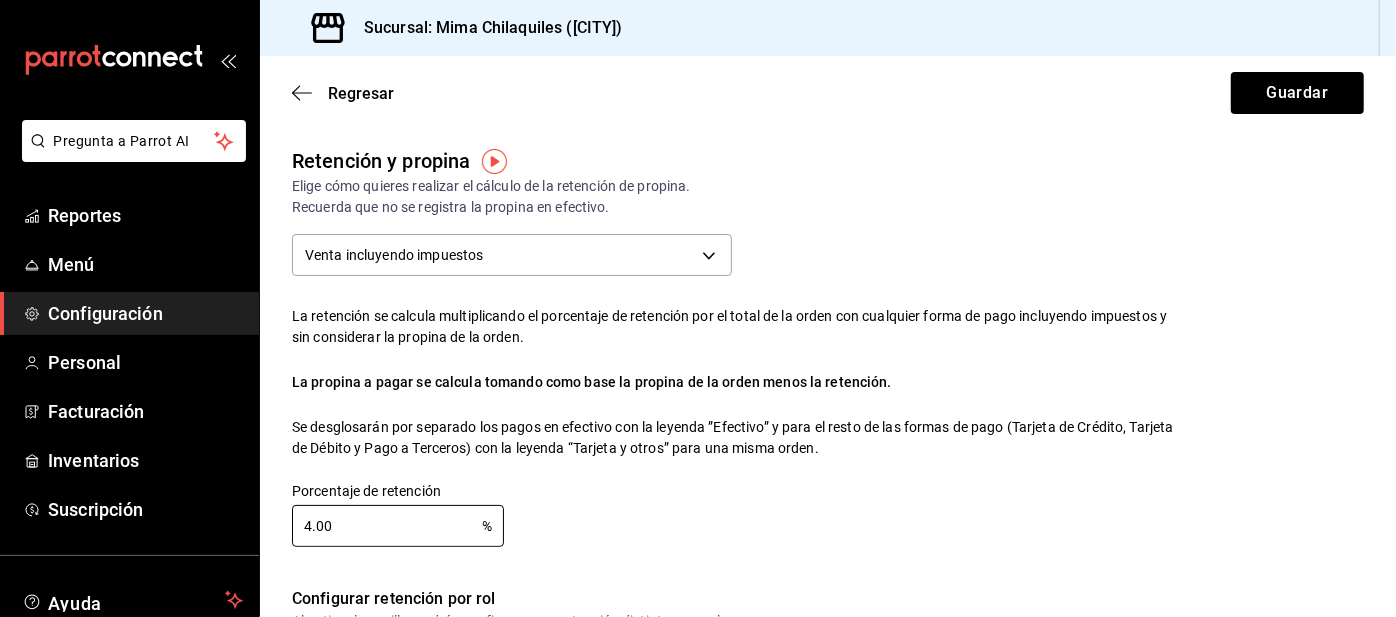 scroll, scrollTop: 0, scrollLeft: 0, axis: both 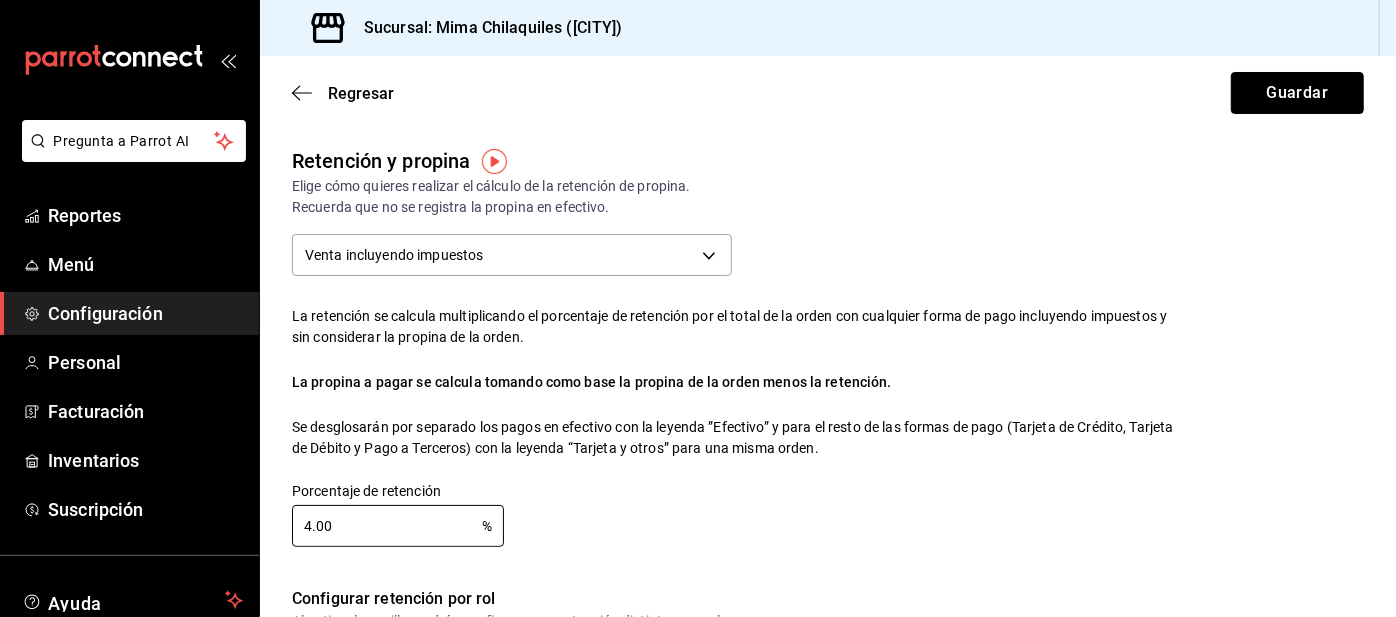 click on "Guardar" at bounding box center (1297, 93) 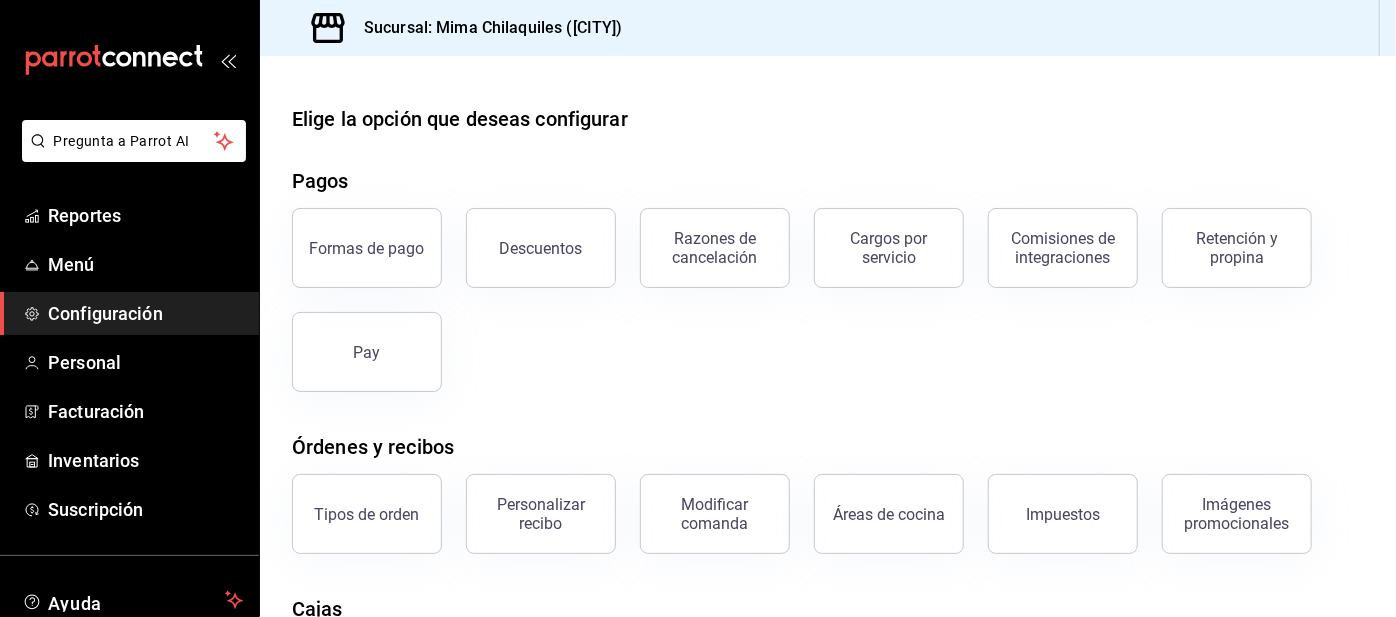 click on "Reportes" at bounding box center (145, 215) 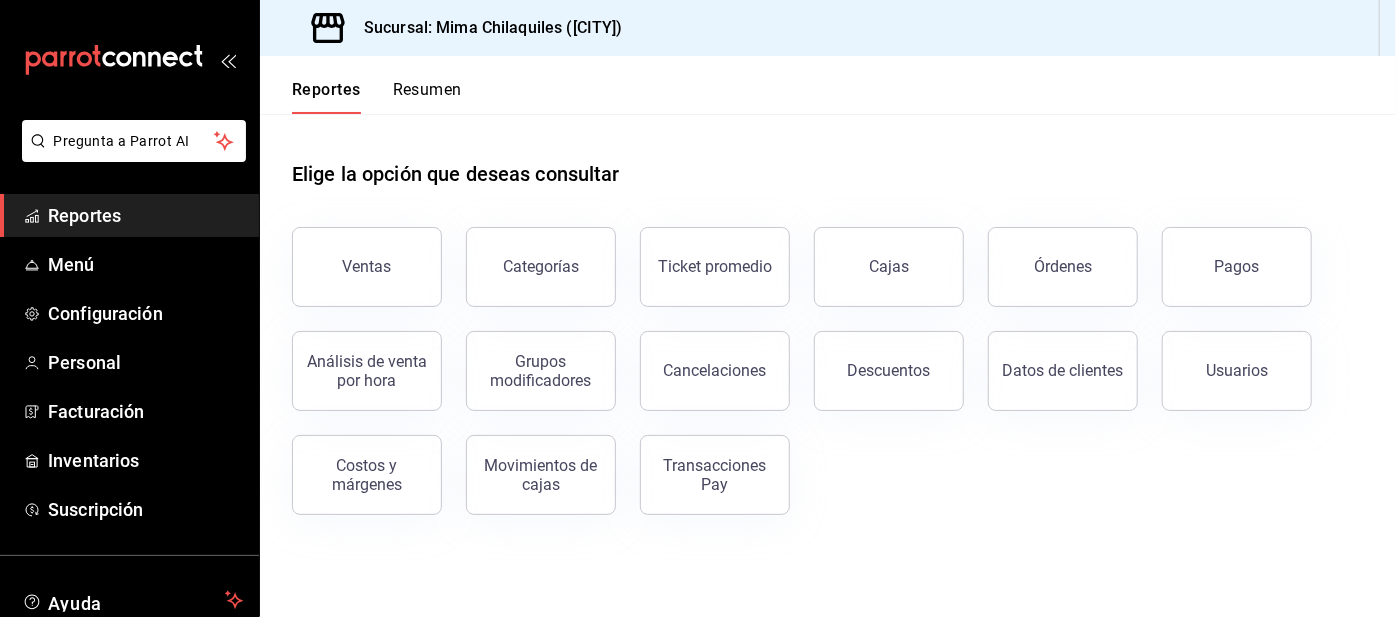 click on "Pagos" at bounding box center [1237, 267] 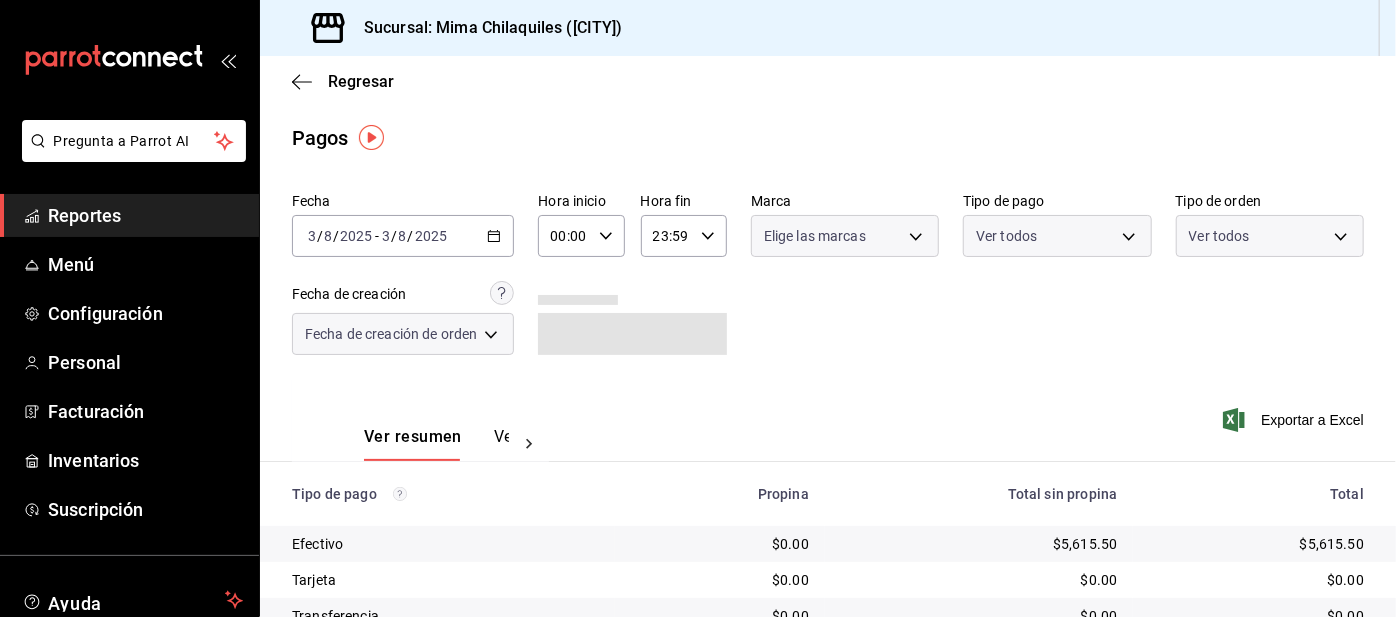 click on "Pregunta a Parrot AI Reportes   Menú   Configuración   Personal   Facturación   Inventarios   Suscripción   Ayuda Recomienda Parrot   [FIRST] [LAST]   Sugerir nueva función   Sucursal: Mima Chilaquiles ([CITY]) Regresar Pagos Fecha [DATE] [DATE] - [DATE] [DATE] Hora inicio 00:00 Hora inicio Hora fin 23:59 Hora fin Marca Elige las marcas Tipo de pago Ver todos Tipo de orden Ver todos Fecha de creación   Fecha de creación de orden ORDER Ver resumen Ver pagos Exportar a Excel Tipo de pago   Propina Total sin propina Total Efectivo $0.00 $5,615.50 $5,615.50 Tarjeta $0.00 $0.00 $0.00 Transferencia $0.00 $0.00 $0.00 DIDI $0.00 $0.00 $0.00 UBER $0.00 $0.00 $0.00 Uber Eats $0.00 $4,405.00 $4,405.00 DiDi Food $0.00 $5,160.90 $5,160.90 Pay $1,302.65 $12,705.00 $14,007.65 Total $1,302.65 $27,886.40 $29,189.05 GANA 1 MES GRATIS EN TU SUSCRIPCIÓN AQUÍ Ver video tutorial Ir a video Pregunta a Parrot AI Reportes   Menú   Configuración   Personal   Facturación   Inventarios   Suscripción" at bounding box center (698, 308) 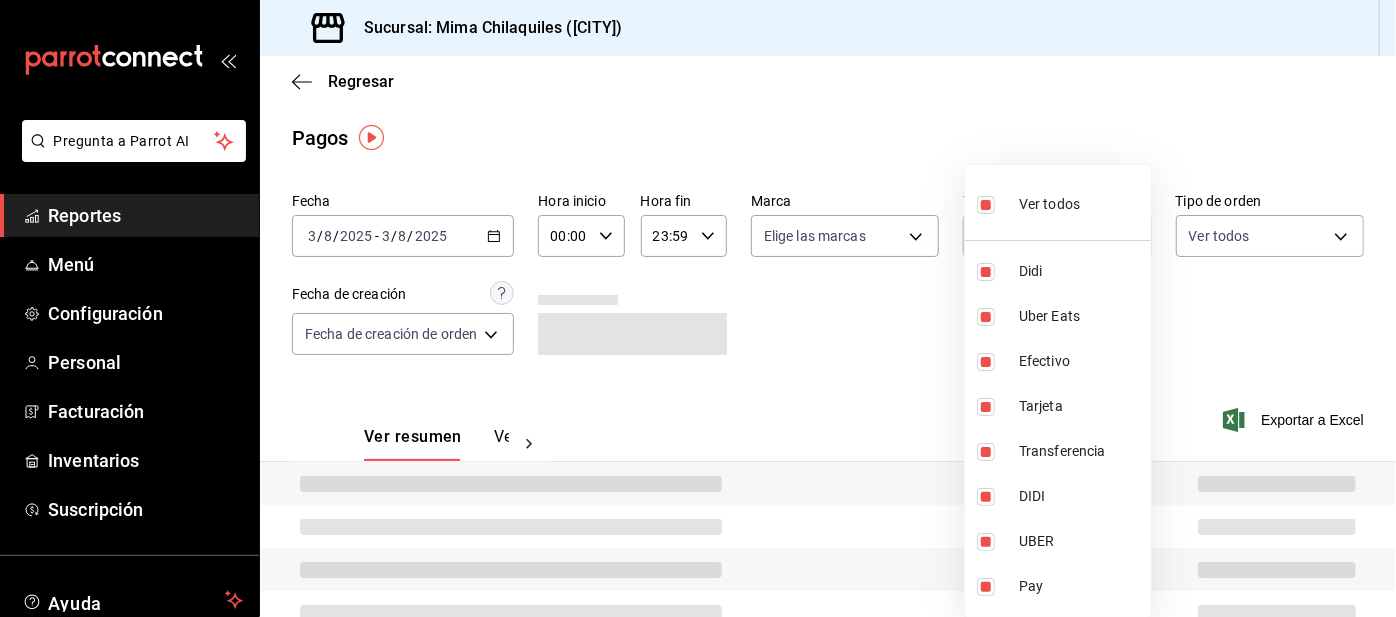 type on "ac2aad4e-3626-4df0-8b49-5bb49559922d,3386c666-a0b3-47d5-beef-c54dce93463a,367993ac-3b95-4af4-9361-2af97c0a9453,b02c94fe-1f01-4e17-8b7f-5e6eba1ece55,0fe773ab-f01a-458d-9093-c28cd6554c81,6b97389a-0fbd-4c6d-bdd0-5d433451d2e9,31ba209d-d536-47f2-b8d3-b94a454007e4,f6d9e73f-97ab-4376-a4eb-f6c39b46bd8b" 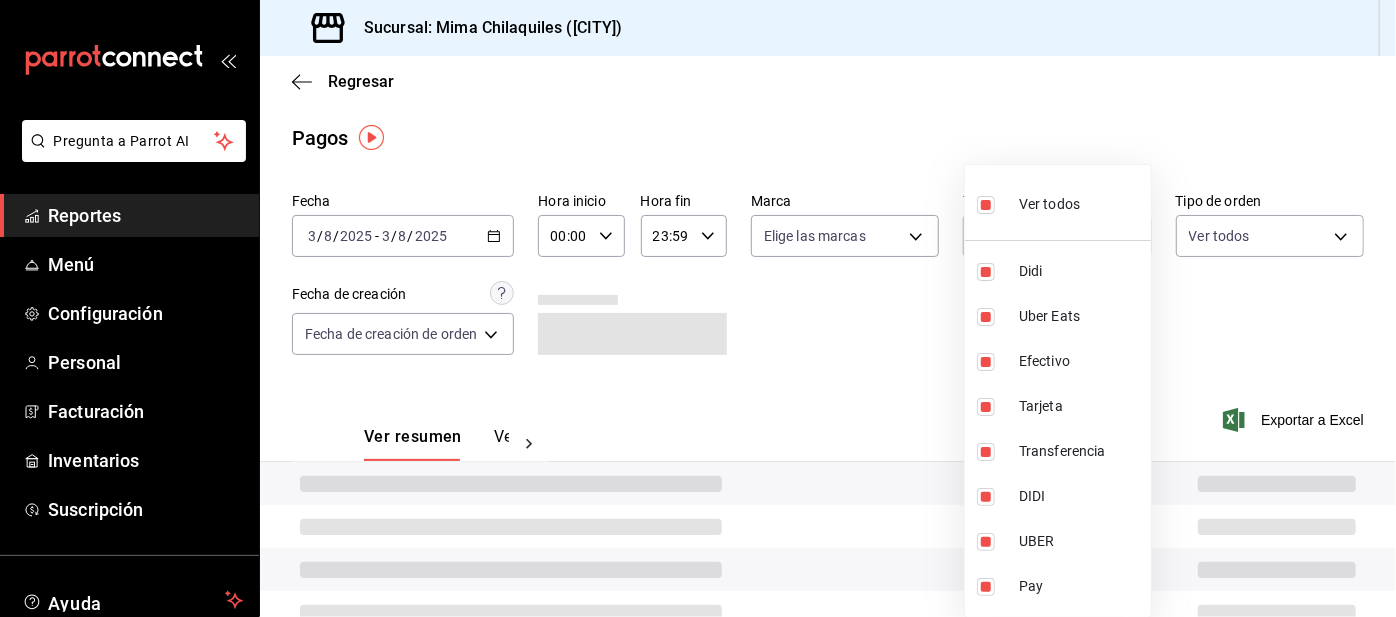 checkbox on "false" 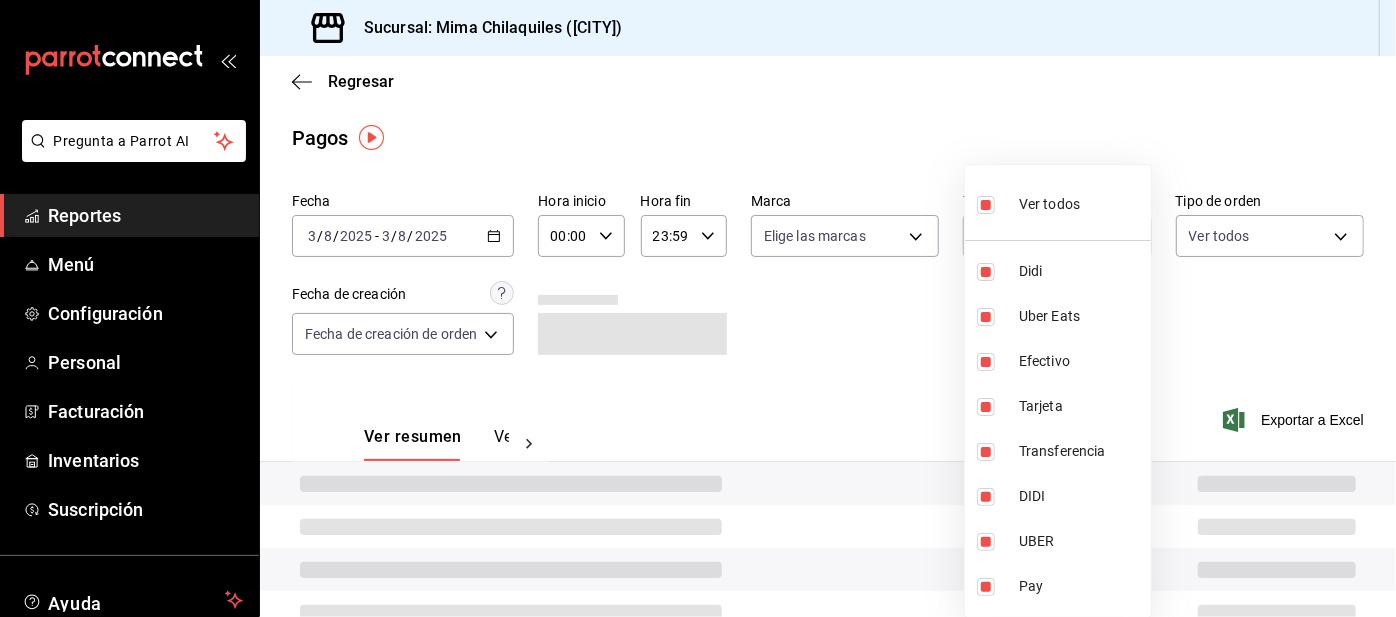 click at bounding box center [986, 272] 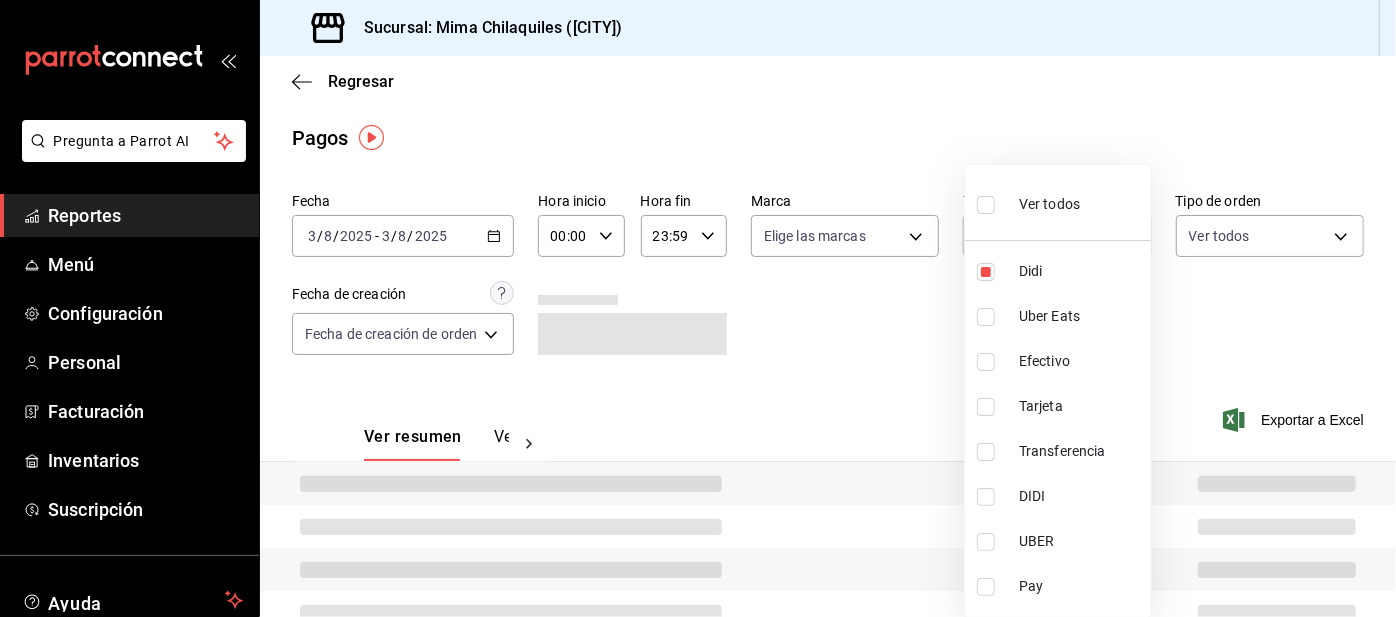 type on "ac2aad4e-3626-4df0-8b49-5bb49559922d" 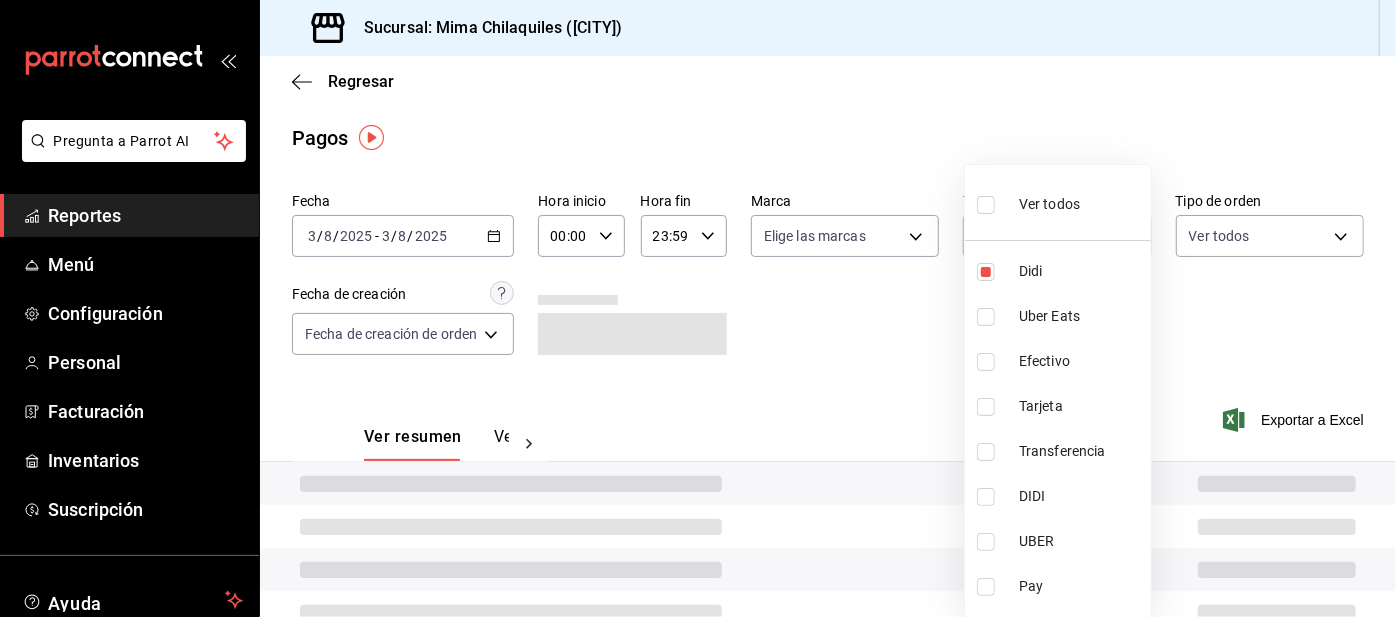 checkbox on "false" 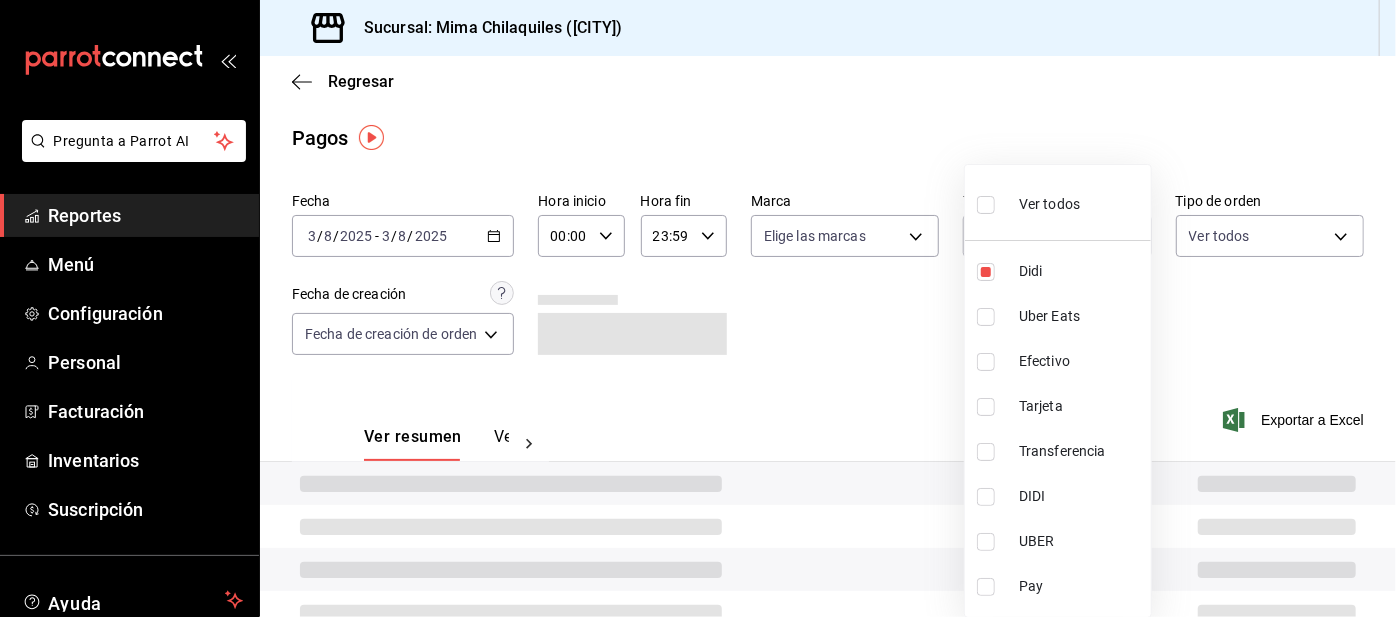 click at bounding box center (986, 205) 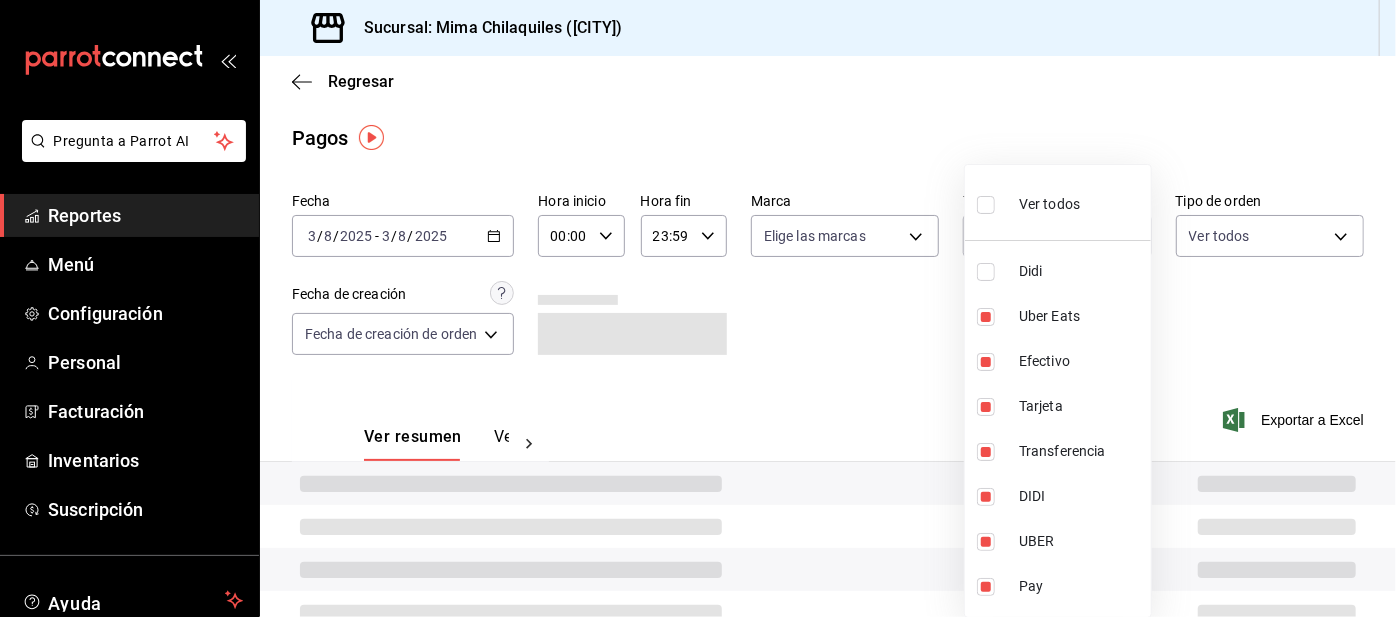type on "3386c666-a0b3-47d5-beef-c54dce93463a,367993ac-3b95-4af4-9361-2af97c0a9453,b02c94fe-1f01-4e17-8b7f-5e6eba1ece55,0fe773ab-f01a-458d-9093-c28cd6554c81,6b97389a-0fbd-4c6d-bdd0-5d433451d2e9,31ba209d-d536-47f2-b8d3-b94a454007e4,f6d9e73f-97ab-4376-a4eb-f6c39b46bd8b" 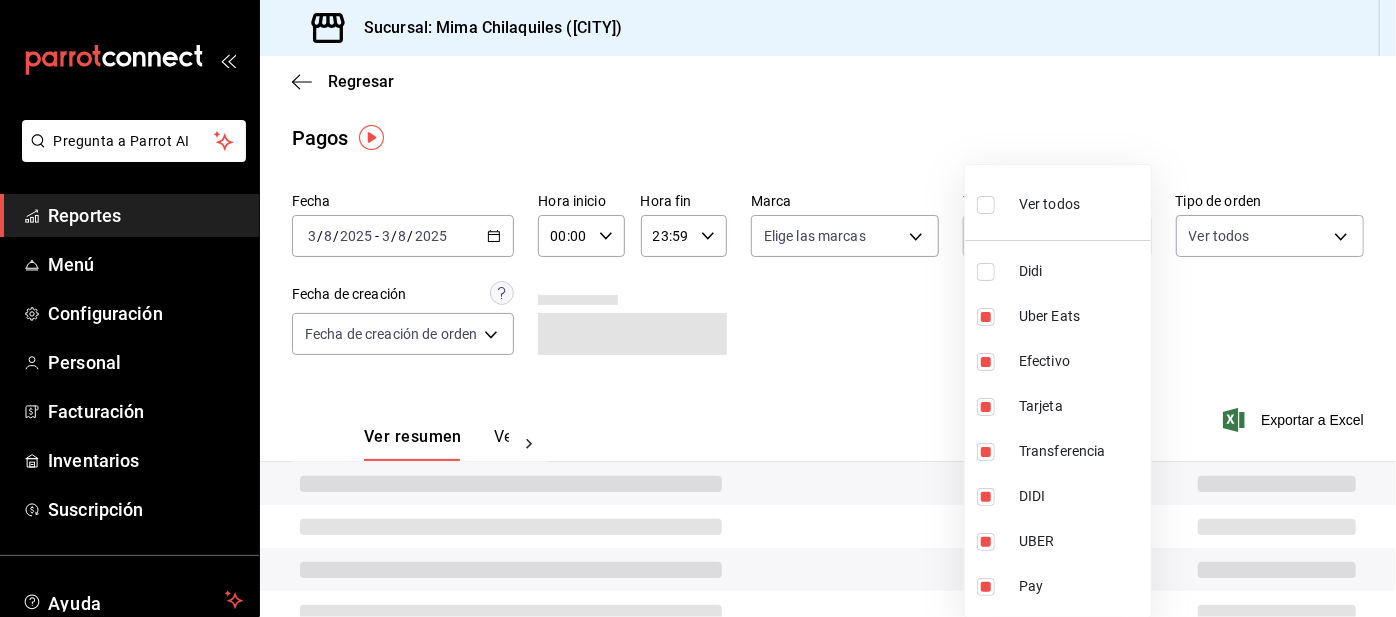 checkbox on "true" 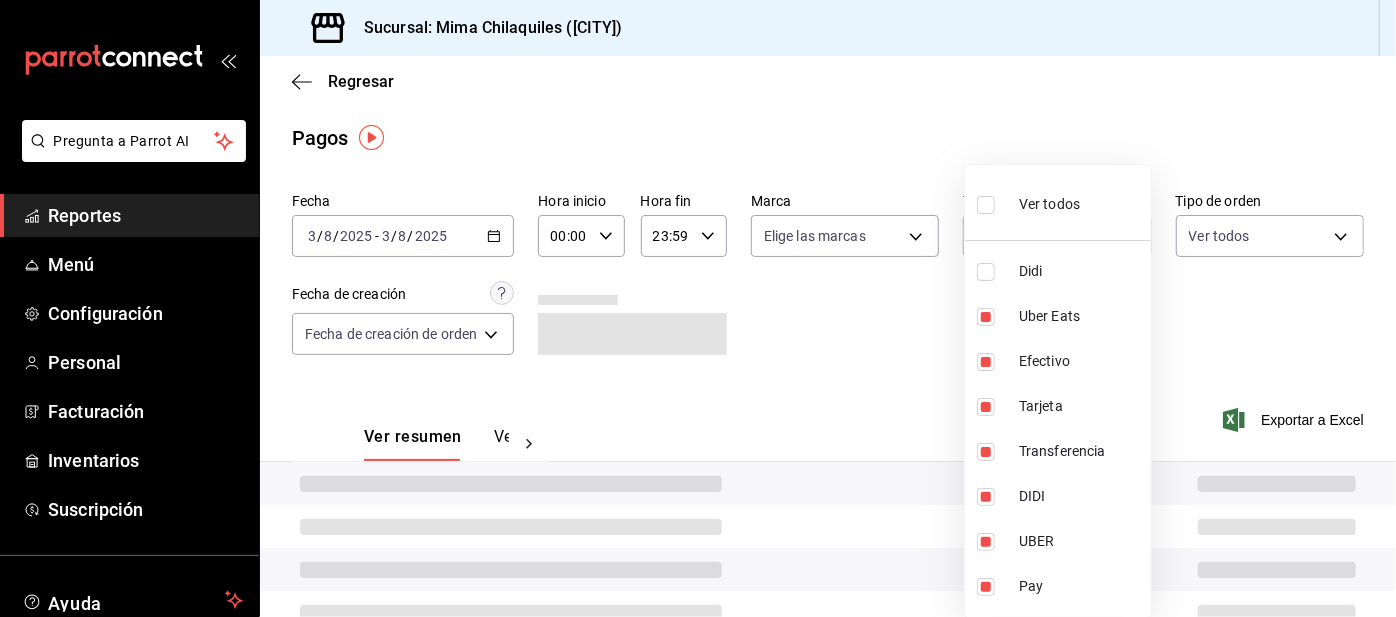 checkbox on "true" 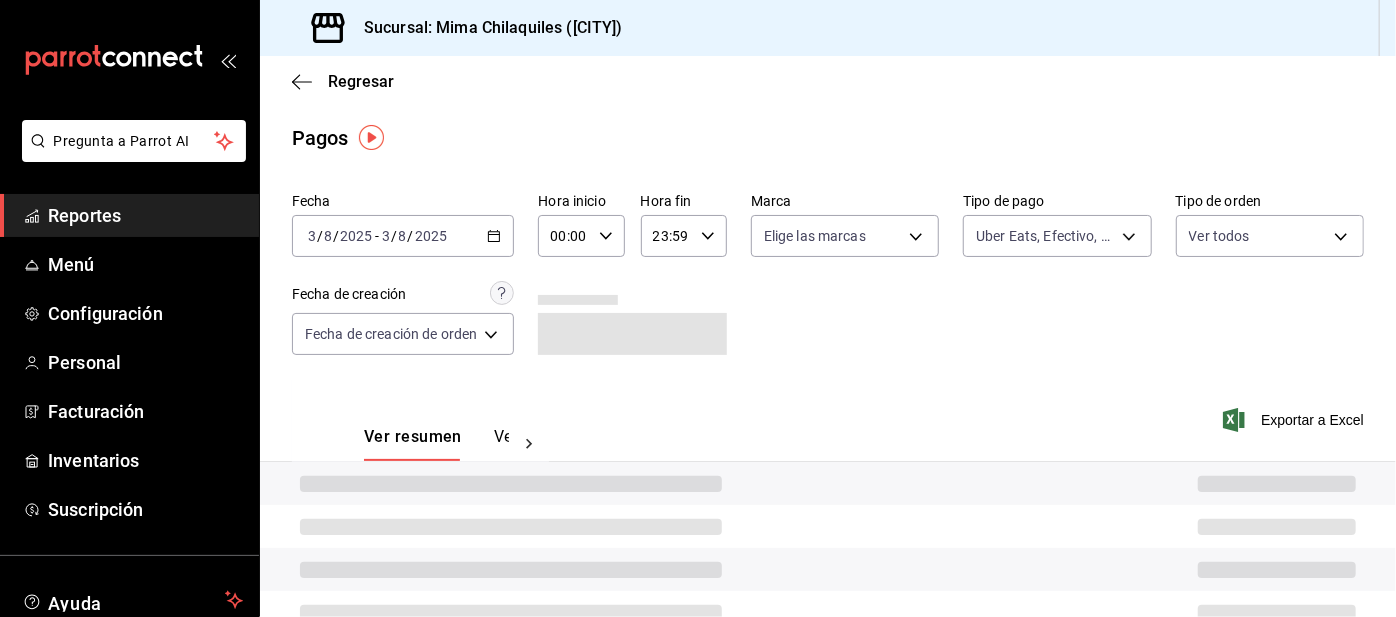 click on "Ver todos" at bounding box center [1012, 233] 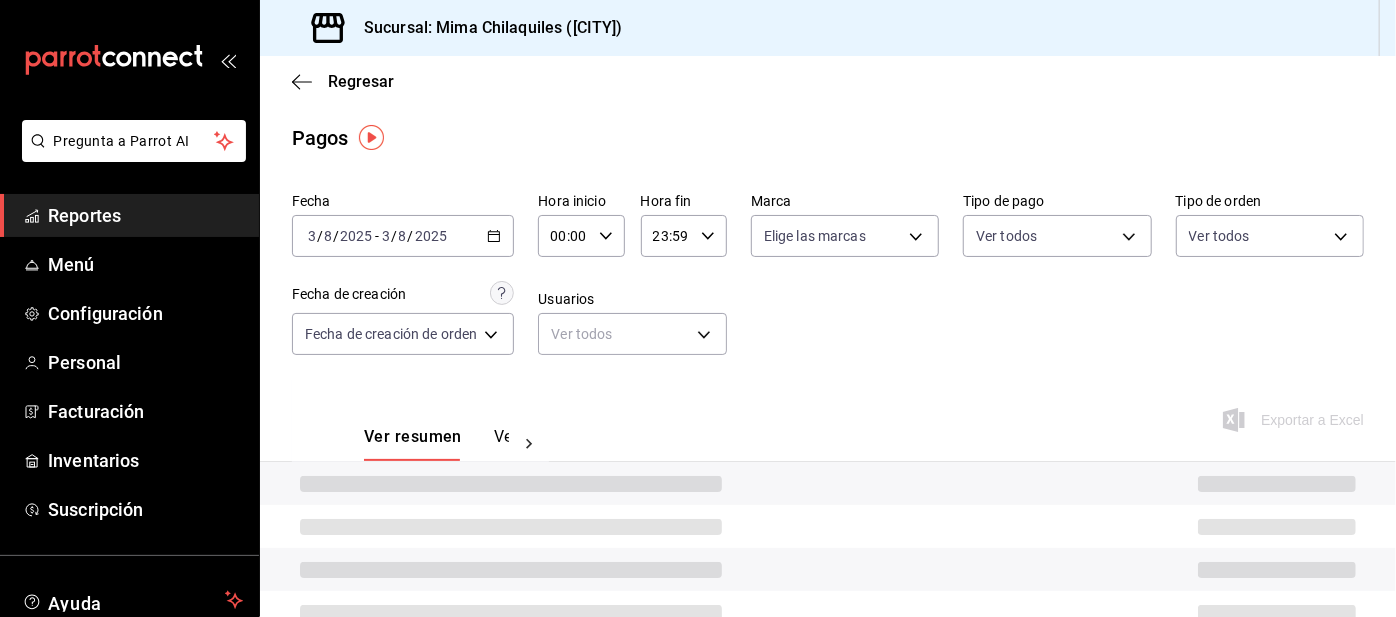type on "ac2aad4e-3626-4df0-8b49-5bb49559922d,3386c666-a0b3-47d5-beef-c54dce93463a,367993ac-3b95-4af4-9361-2af97c0a9453,b02c94fe-1f01-4e17-8b7f-5e6eba1ece55,0fe773ab-f01a-458d-9093-c28cd6554c81,6b97389a-0fbd-4c6d-bdd0-5d433451d2e9,31ba209d-d536-47f2-b8d3-b94a454007e4,f6d9e73f-97ab-4376-a4eb-f6c39b46bd8b" 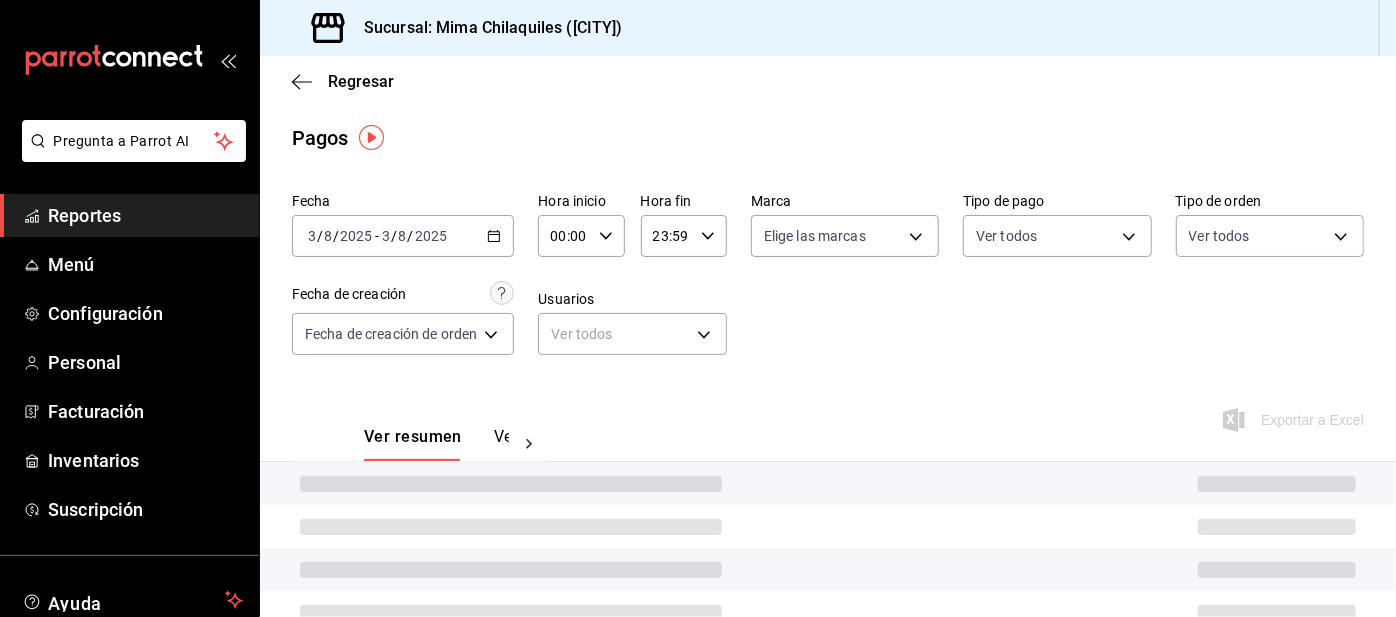 click at bounding box center [981, 234] 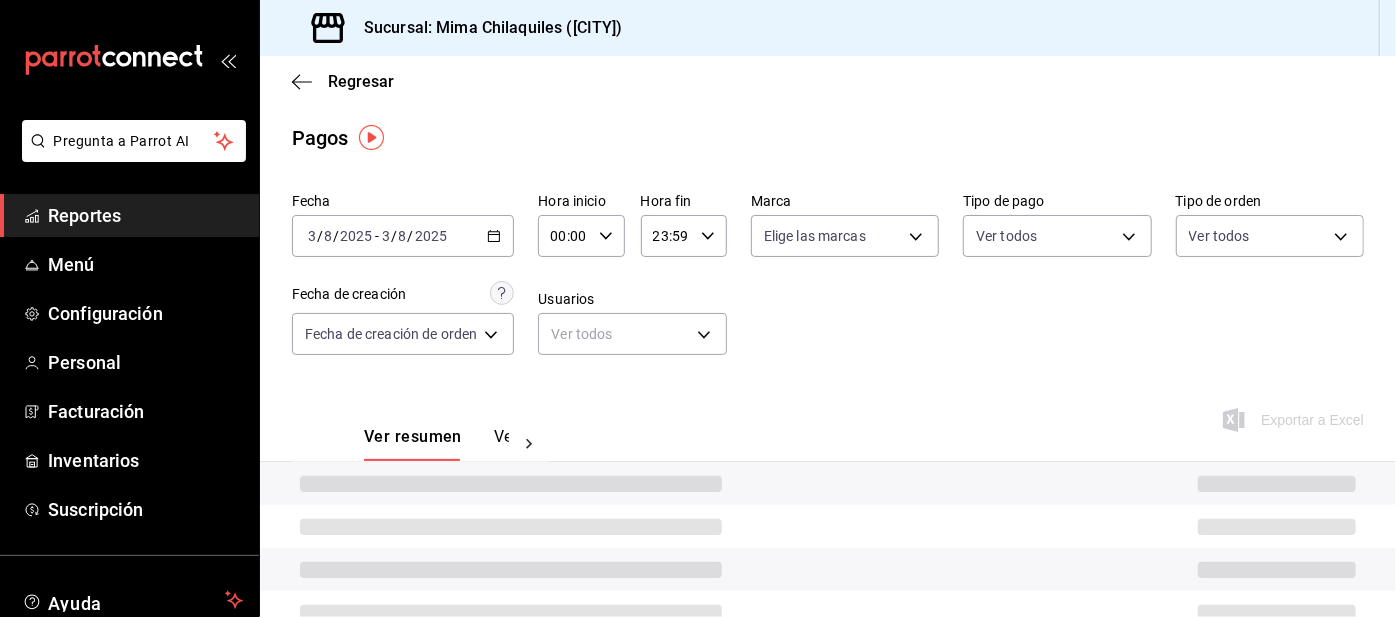 click on "Pregunta a Parrot AI Reportes   Menú   Configuración   Personal   Facturación   Inventarios   Suscripción   Ayuda Recomienda Parrot   [FIRST] [LAST]   Sugerir nueva función   Sucursal: Mima Chilaquiles ([CITY]) Regresar Pagos Fecha [DATE] [DATE] - [DATE] [DATE] Hora inicio 00:00 Hora inicio Hora fin 23:59 Hora fin Marca Elige las marcas Tipo de pago Ver todos [UUID],[UUID],[UUID],[UUID],[UUID],[UUID],[UUID],[UUID] Tipo de orden Ver todos Fecha de creación   Fecha de creación de orden ORDER Usuarios Ver todos null Ver resumen Ver pagos Exportar a Excel GANA 1 MES GRATIS EN TU SUSCRIPCIÓN AQUÍ Ver video tutorial Ir a video Pregunta a Parrot AI Reportes   Menú   Configuración   Personal   Facturación   Inventarios   Suscripción   Ayuda       Pay" at bounding box center (698, 308) 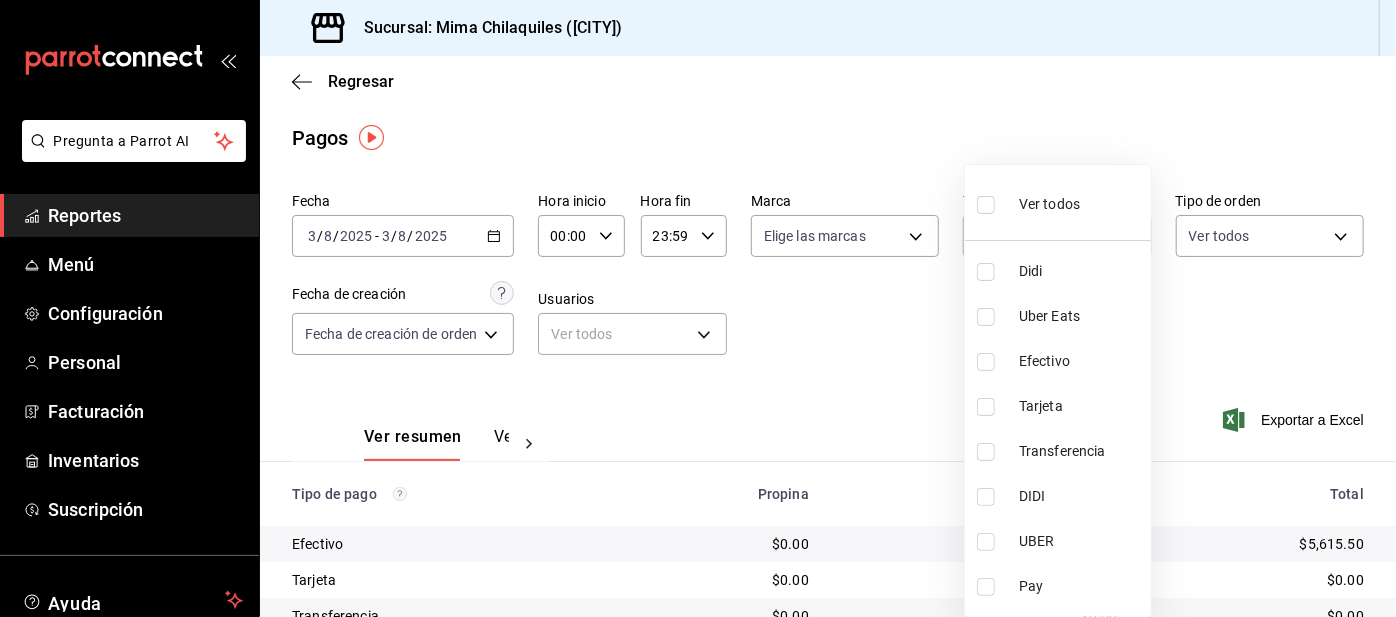 click on "Didi" at bounding box center [1058, 271] 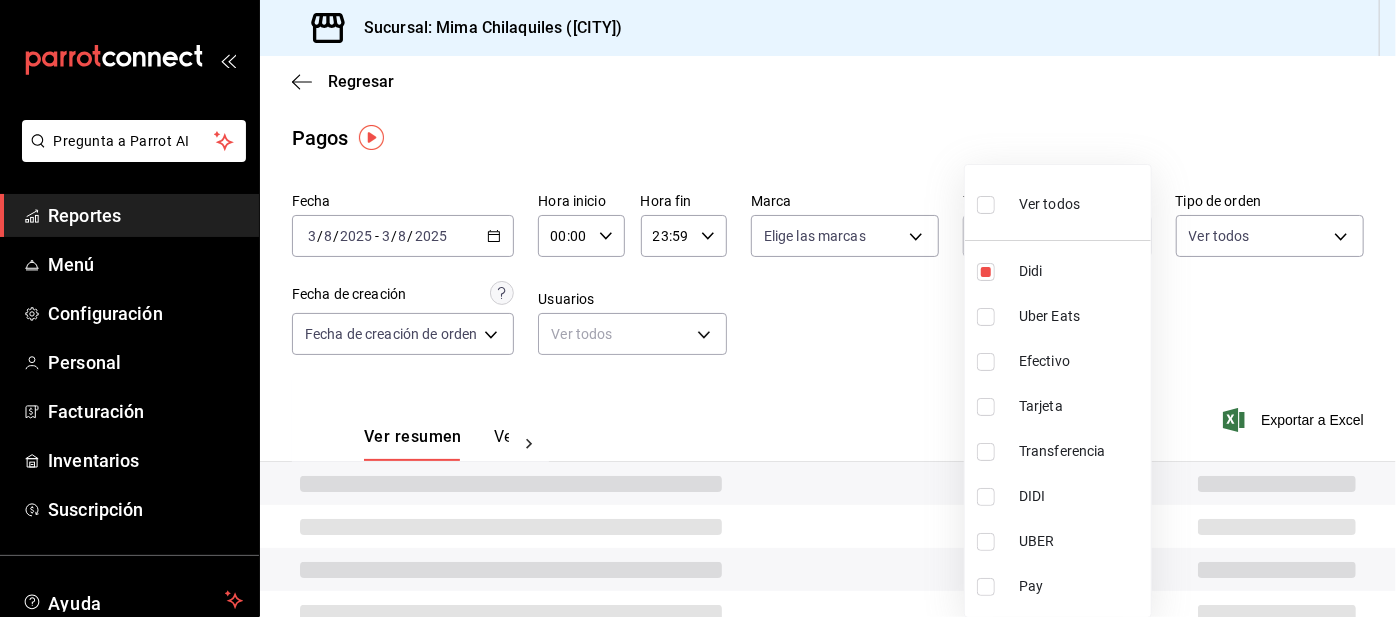 type on "ac2aad4e-3626-4df0-8b49-5bb49559922d" 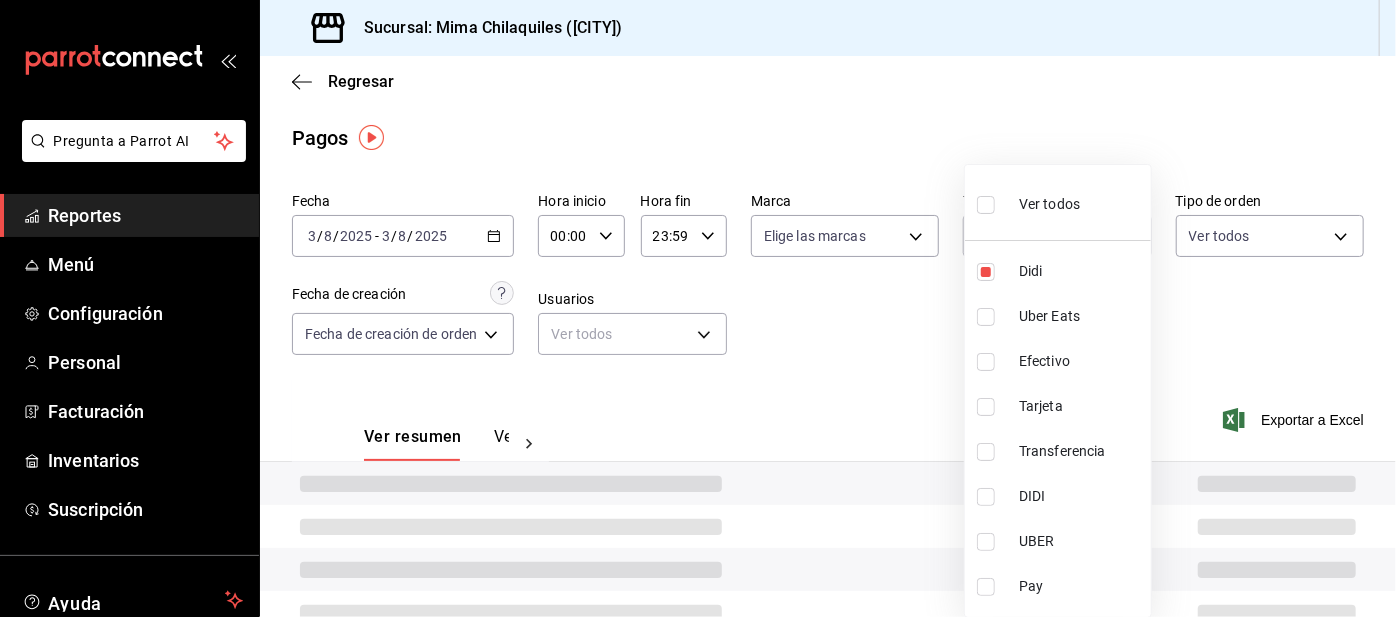 checkbox on "true" 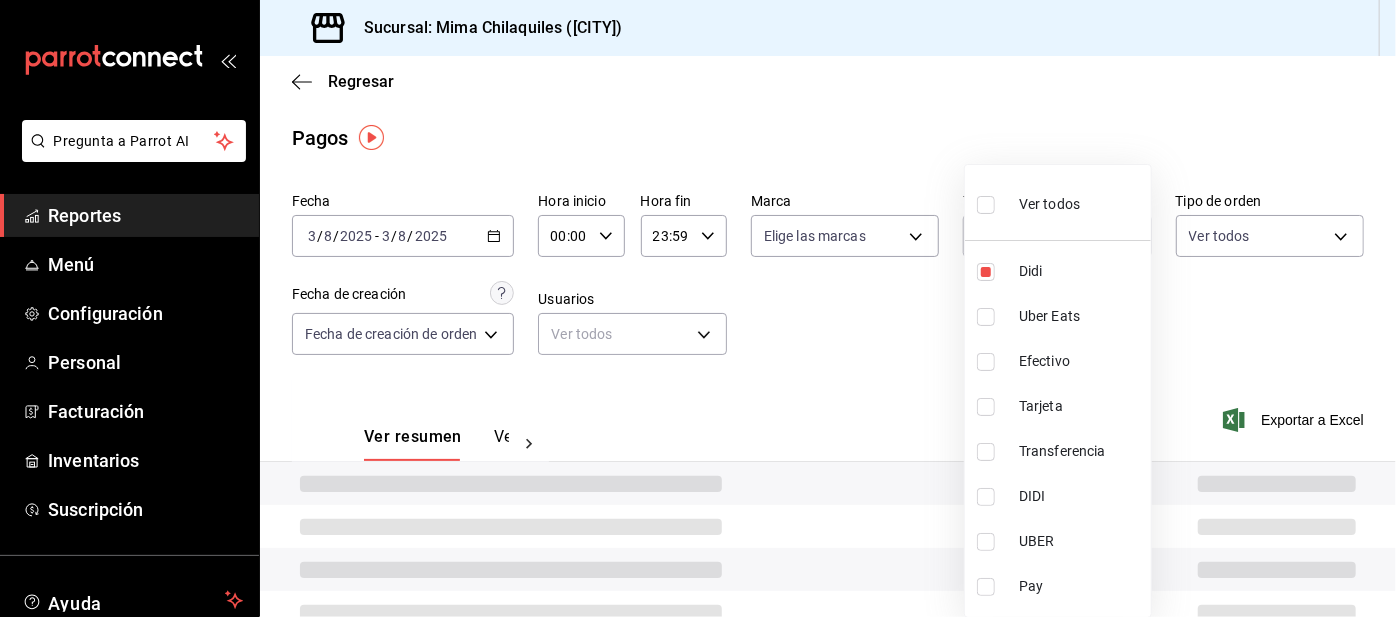 click at bounding box center (698, 308) 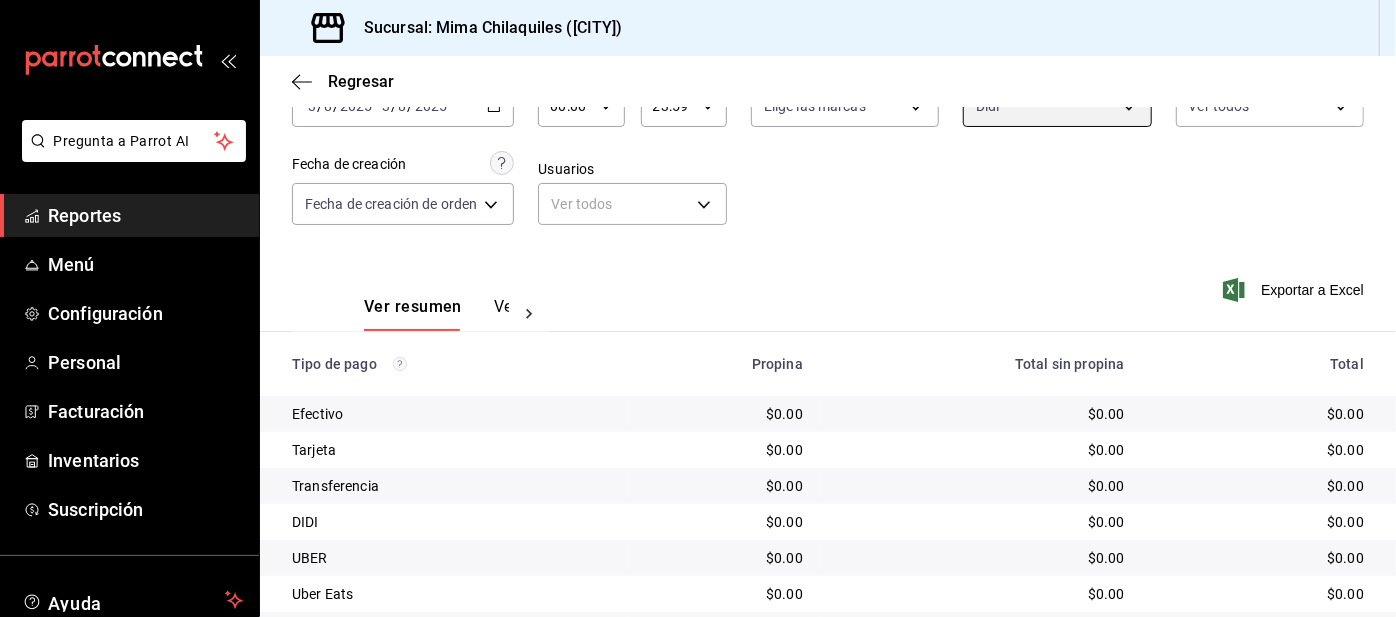 scroll, scrollTop: 168, scrollLeft: 0, axis: vertical 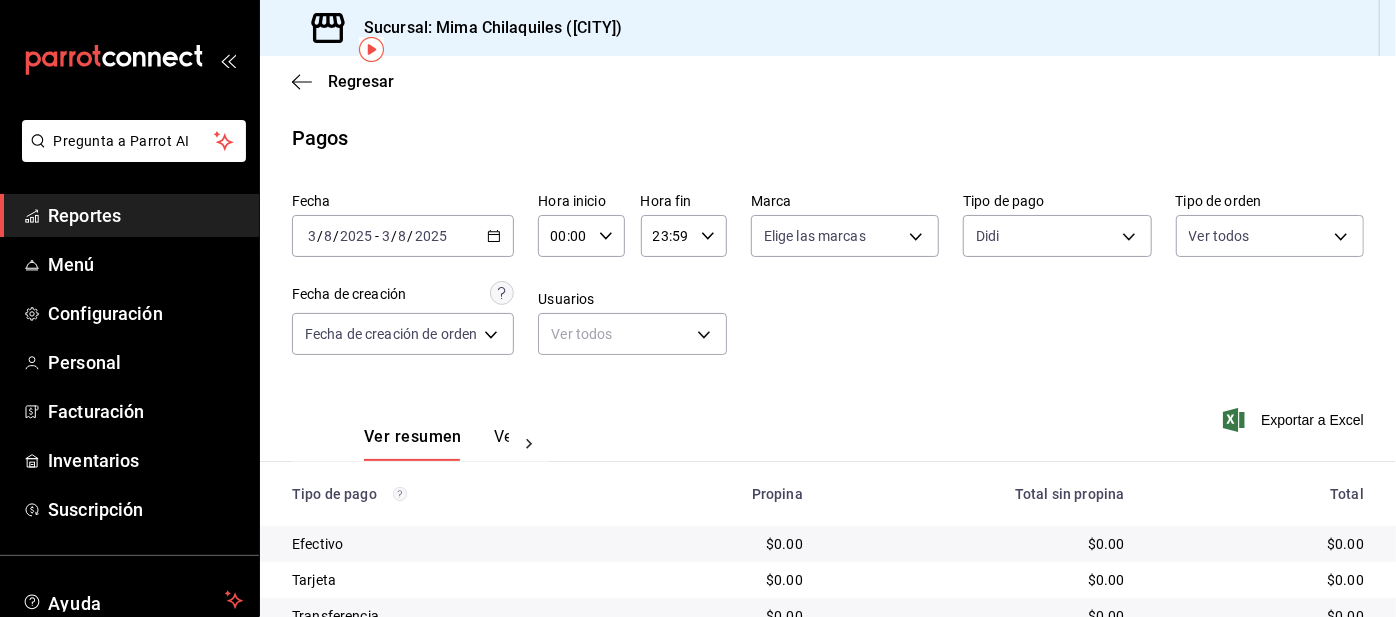 click on "Pregunta a Parrot AI Reportes   Menú   Configuración   Personal   Facturación   Inventarios   Suscripción   Ayuda Recomienda Parrot   [FIRST] [LAST]   Sugerir nueva función   Sucursal: Mima Chilaquiles ([CITY]) Regresar Pagos Fecha [DATE] [DATE] - [DATE] [DATE] Hora inicio 00:00 Hora inicio Hora fin 23:59 Hora fin Marca Elige las marcas Tipo de pago Didi [UUID] Tipo de orden Ver todos Fecha de creación   Fecha de creación de orden ORDER Usuarios Ver todos null Ver resumen Ver pagos Exportar a Excel Tipo de pago   Propina Total sin propina Total Efectivo $0.00 $0.00 $0.00 Tarjeta $0.00 $0.00 $0.00 Transferencia $0.00 $0.00 $0.00 DIDI $0.00 $0.00 $0.00 UBER $0.00 $0.00 $0.00 Uber Eats $0.00 $0.00 $0.00 DiDi Food $0.00 $5,160.90 $5,160.90 Pay $0.00 $0.00 $0.00 Total $0.00 $5,160.90 $5,160.90 GANA 1 MES GRATIS EN TU SUSCRIPCIÓN AQUÍ Ver video tutorial Ir a video Pregunta a Parrot AI Reportes   Menú   Configuración   Personal   Facturación   Inventarios" at bounding box center (698, 308) 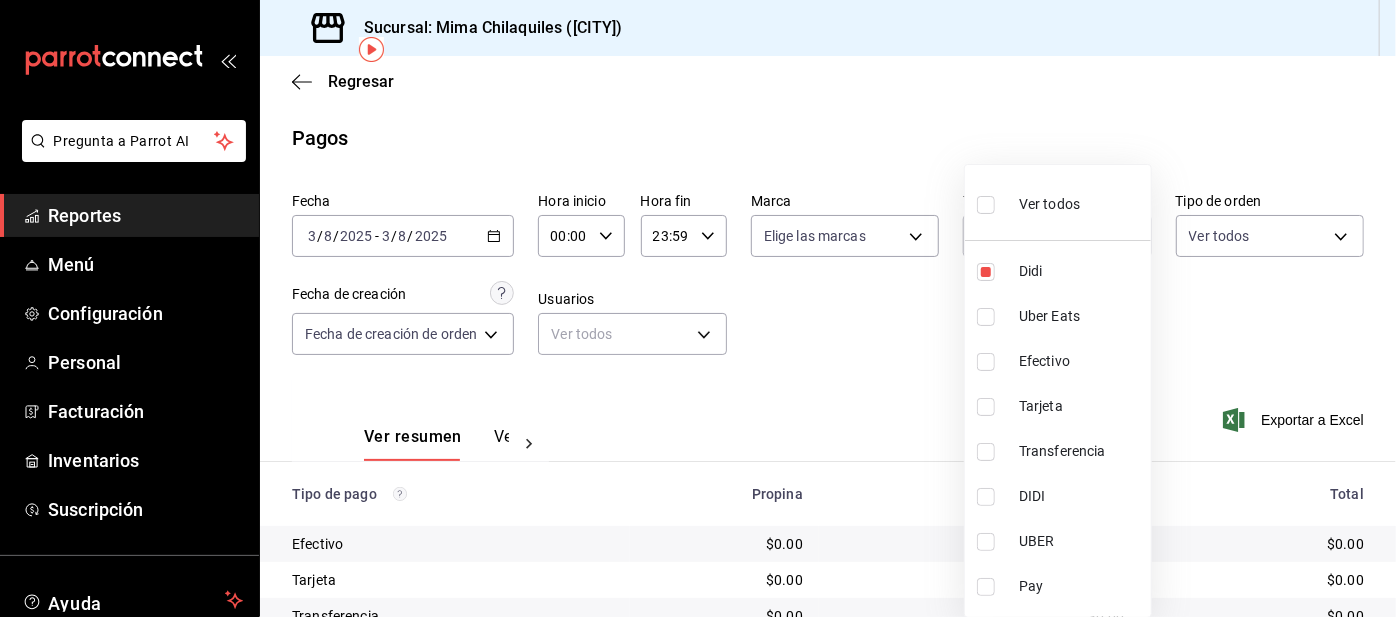 click at bounding box center [986, 272] 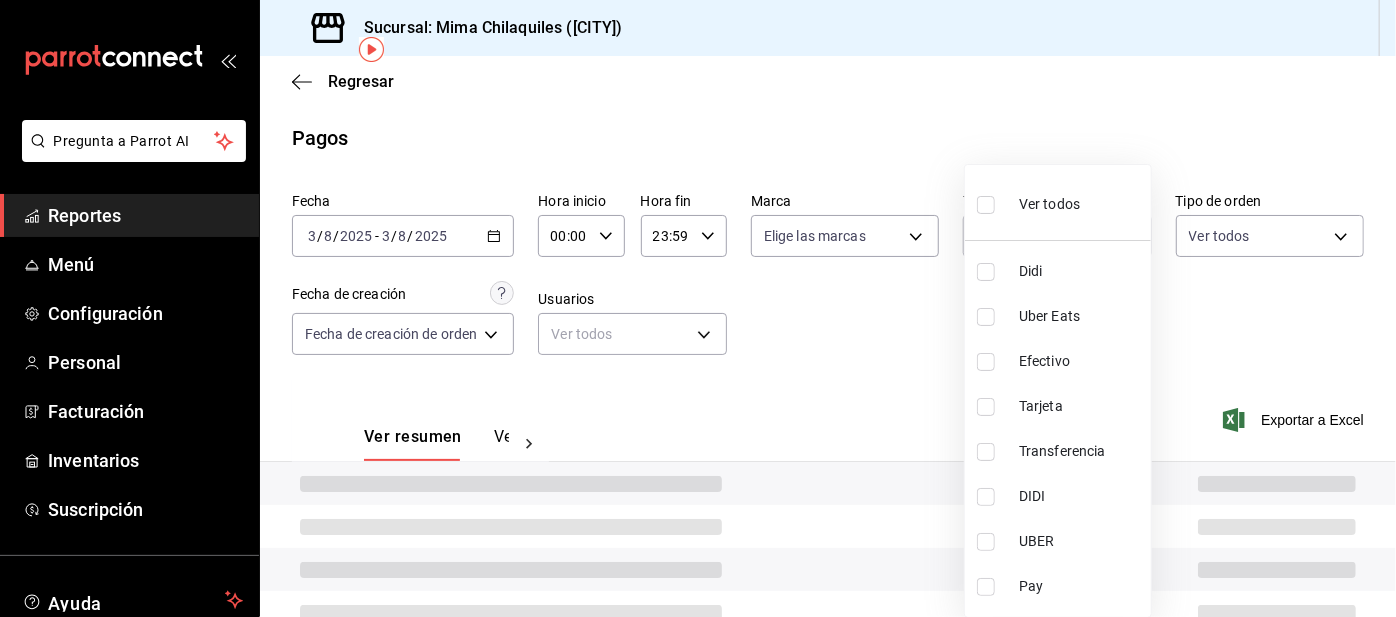 type 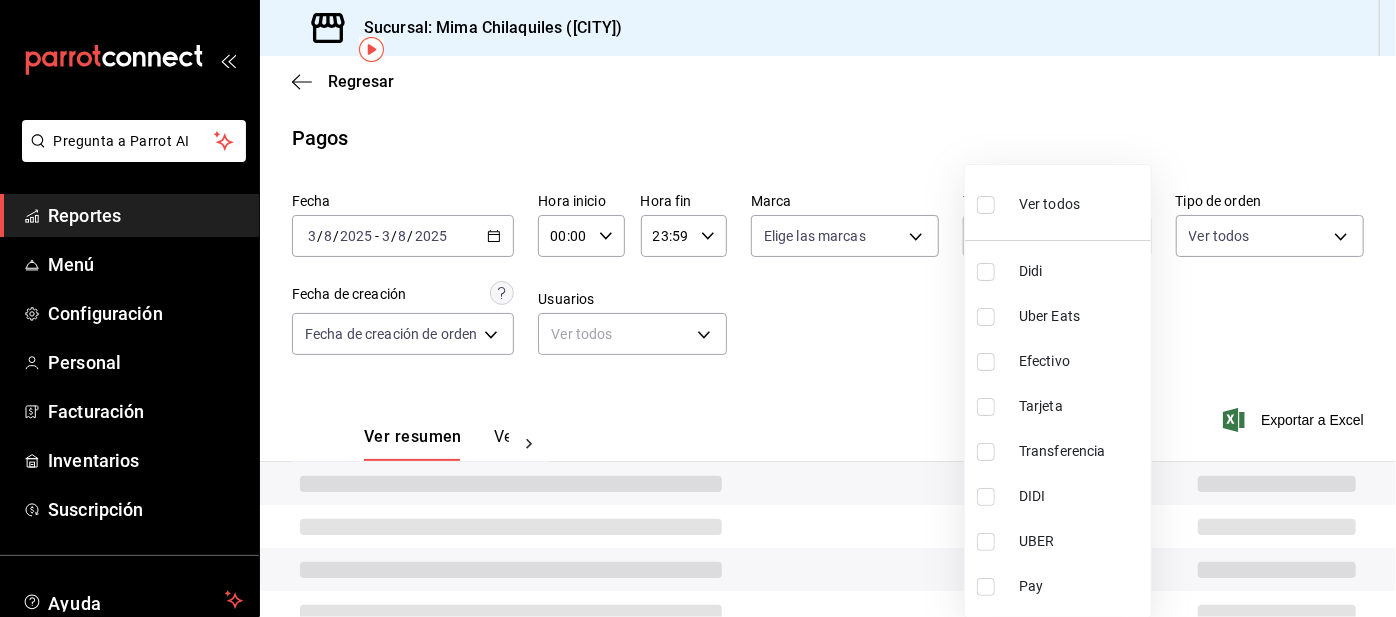 click at bounding box center [986, 317] 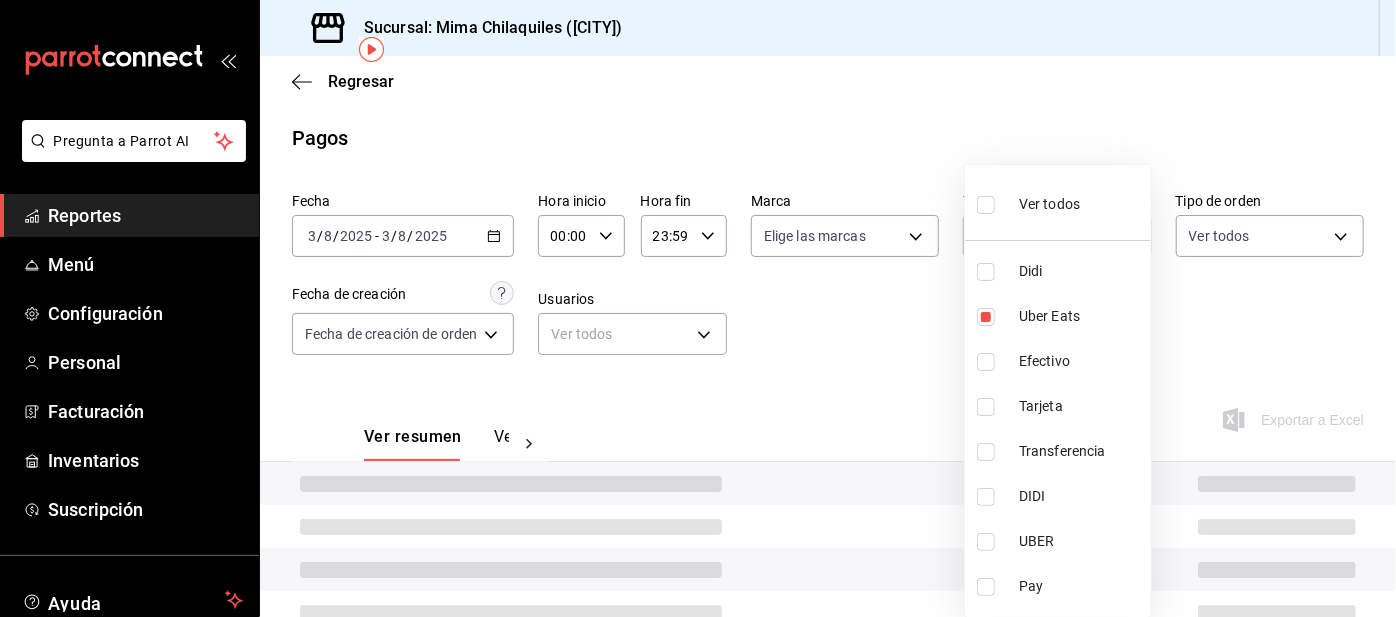 type on "3386c666-a0b3-47d5-beef-c54dce93463a" 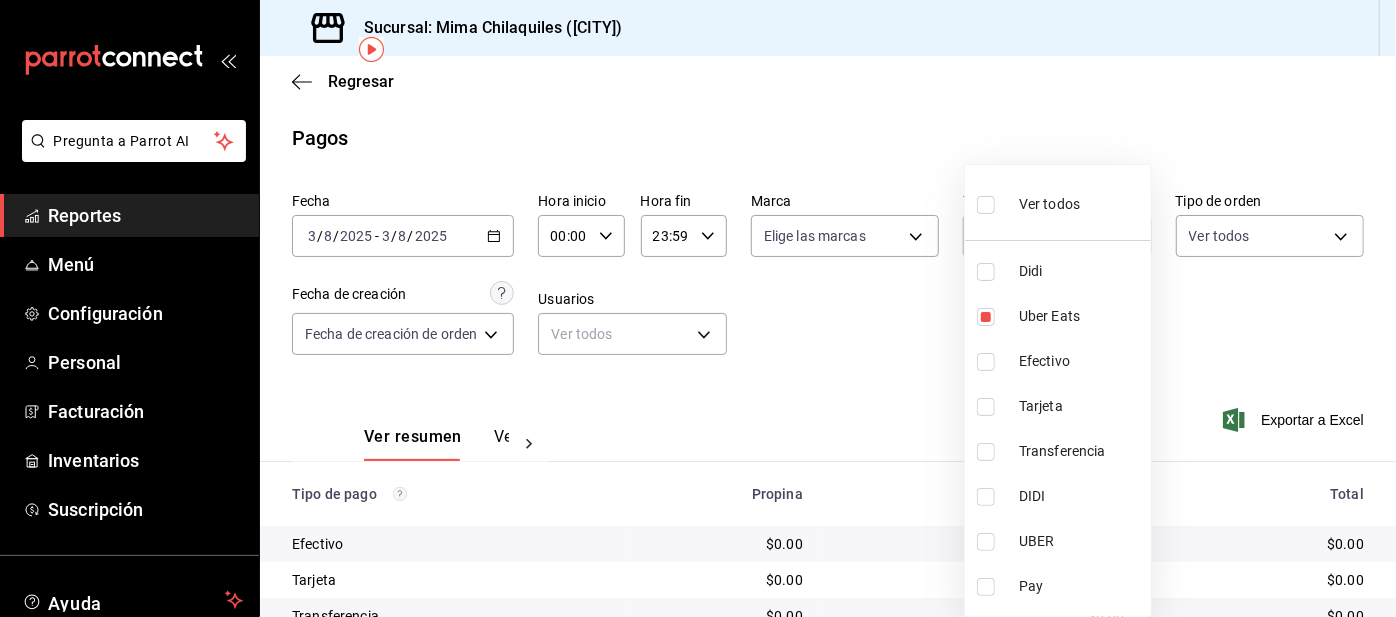 click at bounding box center [698, 308] 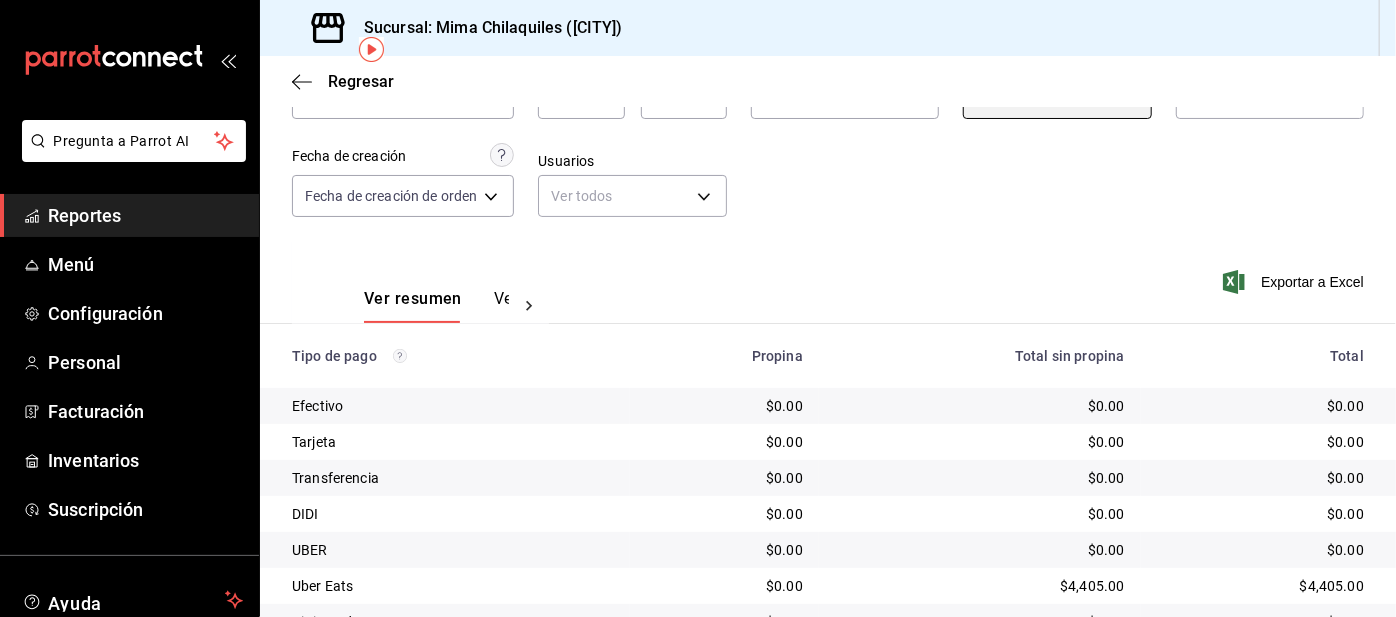 scroll, scrollTop: 0, scrollLeft: 0, axis: both 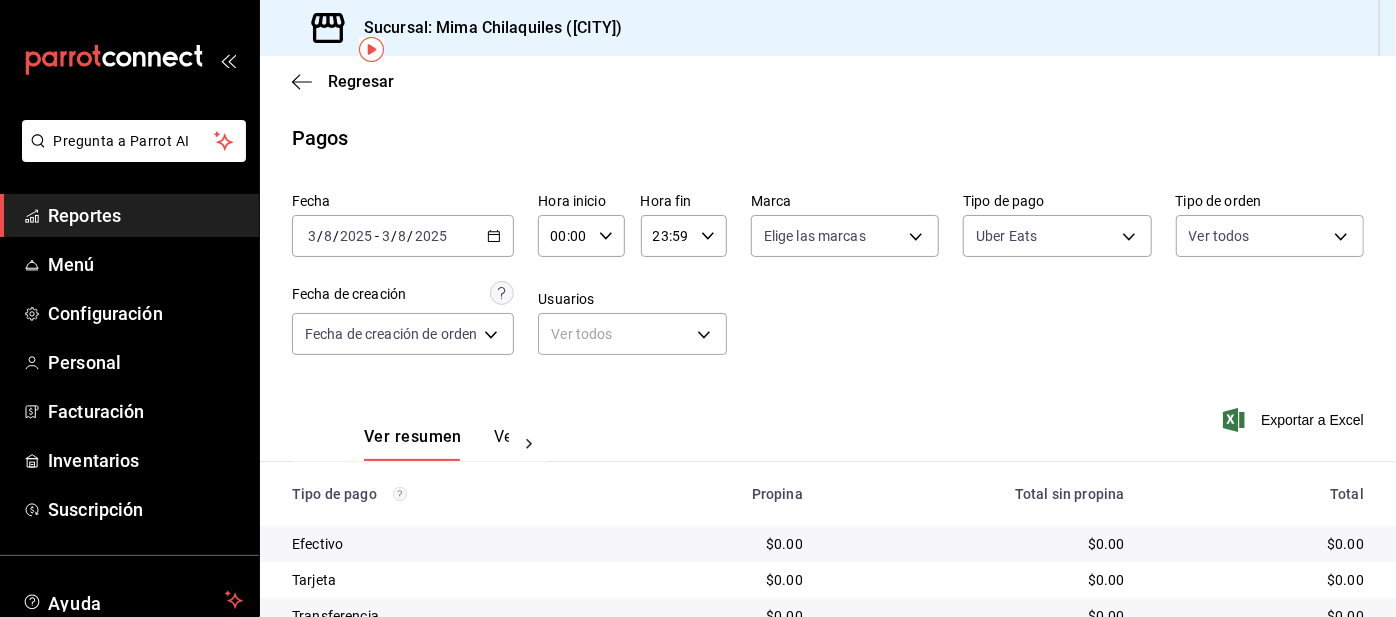 click on "Pregunta a Parrot AI Reportes   Menú   Configuración   Personal   Facturación   Inventarios   Suscripción   Ayuda Recomienda Parrot   [FIRST] [LAST]   Sugerir nueva función   Sucursal: Mima Chilaquiles ([CITY]) Regresar Pagos Fecha [DATE] [DATE] - [DATE] [DATE] Hora inicio 00:00 Hora inicio Hora fin 23:59 Hora fin Marca Elige las marcas Tipo de pago Uber Eats [UUID] Tipo de orden Ver todos Fecha de creación   Fecha de creación de orden ORDER Usuarios Ver todos null Ver resumen Ver pagos Exportar a Excel Tipo de pago   Propina Total sin propina Total Efectivo $0.00 $0.00 $0.00 Tarjeta $0.00 $0.00 $0.00 Transferencia $0.00 $0.00 $0.00 DIDI $0.00 $0.00 $0.00 UBER $0.00 $0.00 $0.00 Uber Eats $0.00 $4,405.00 $4,405.00 DiDi Food $0.00 $0.00 $0.00 Pay $0.00 $0.00 $0.00 Total $0.00 $4,405.00 $4,405.00 GANA 1 MES GRATIS EN TU SUSCRIPCIÓN AQUÍ Ver video tutorial Ir a video Pregunta a Parrot AI Reportes   Menú   Configuración   Personal   Facturación" at bounding box center (698, 308) 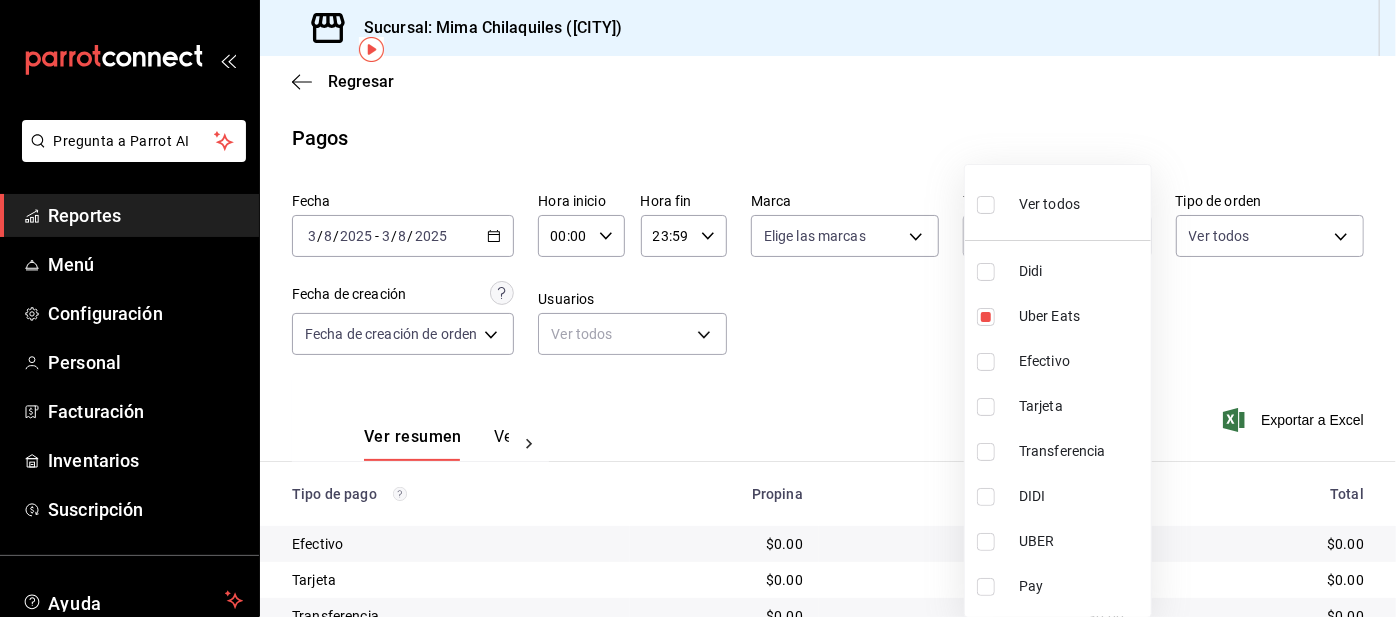click at bounding box center (986, 317) 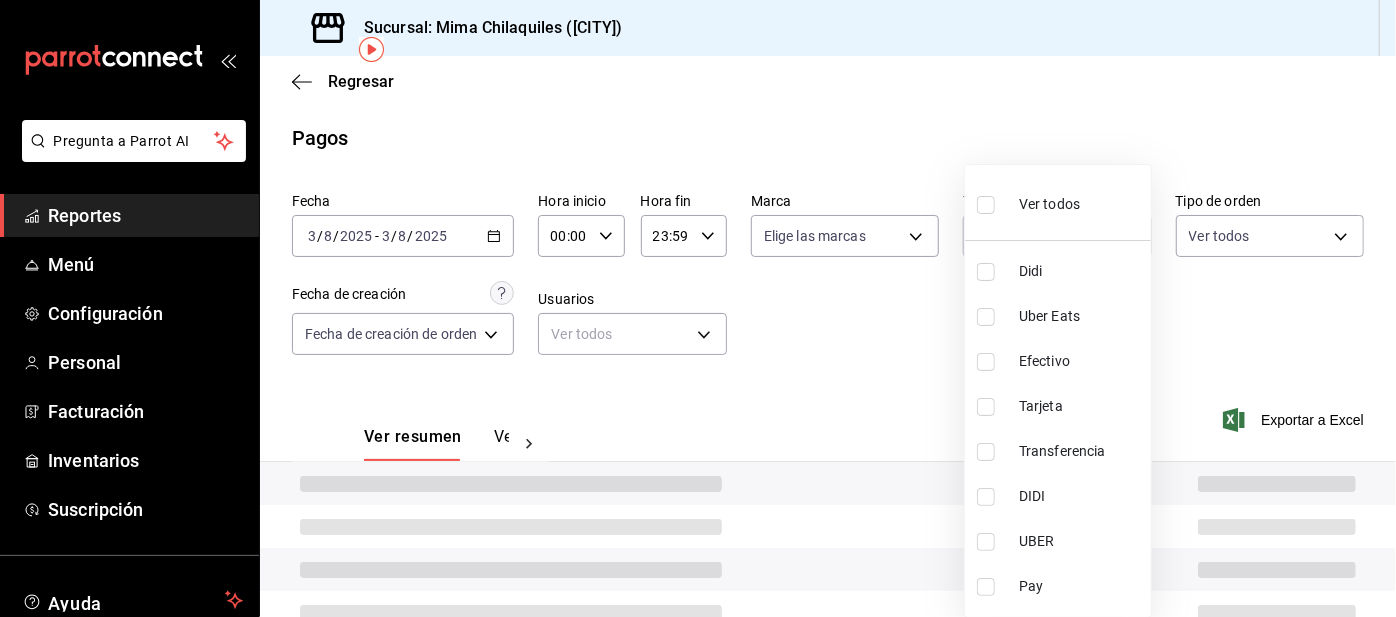type 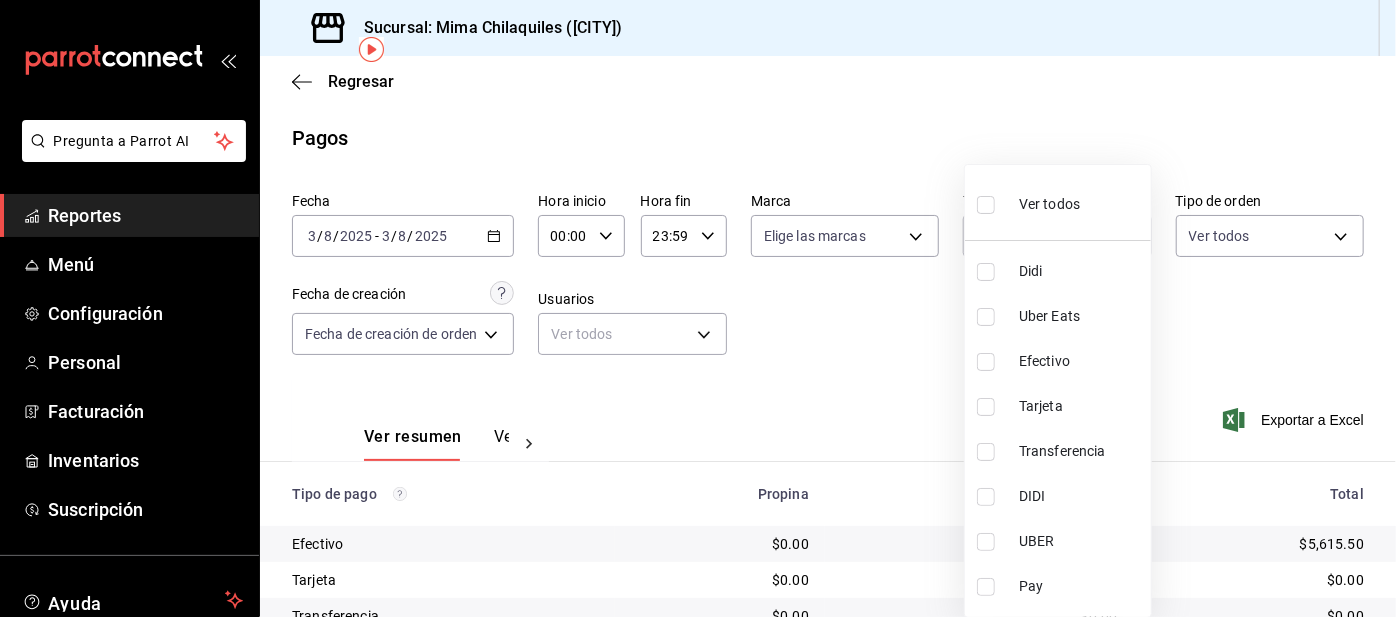 click at bounding box center [986, 587] 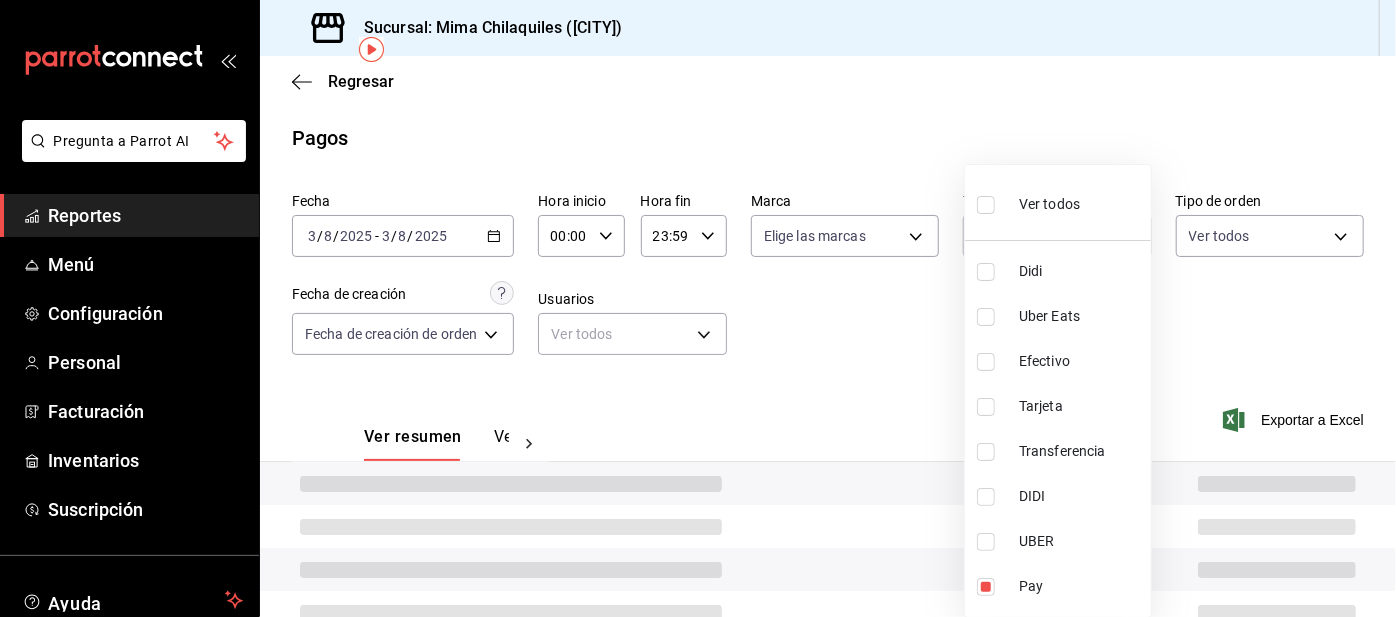 type on "f6d9e73f-97ab-4376-a4eb-f6c39b46bd8b" 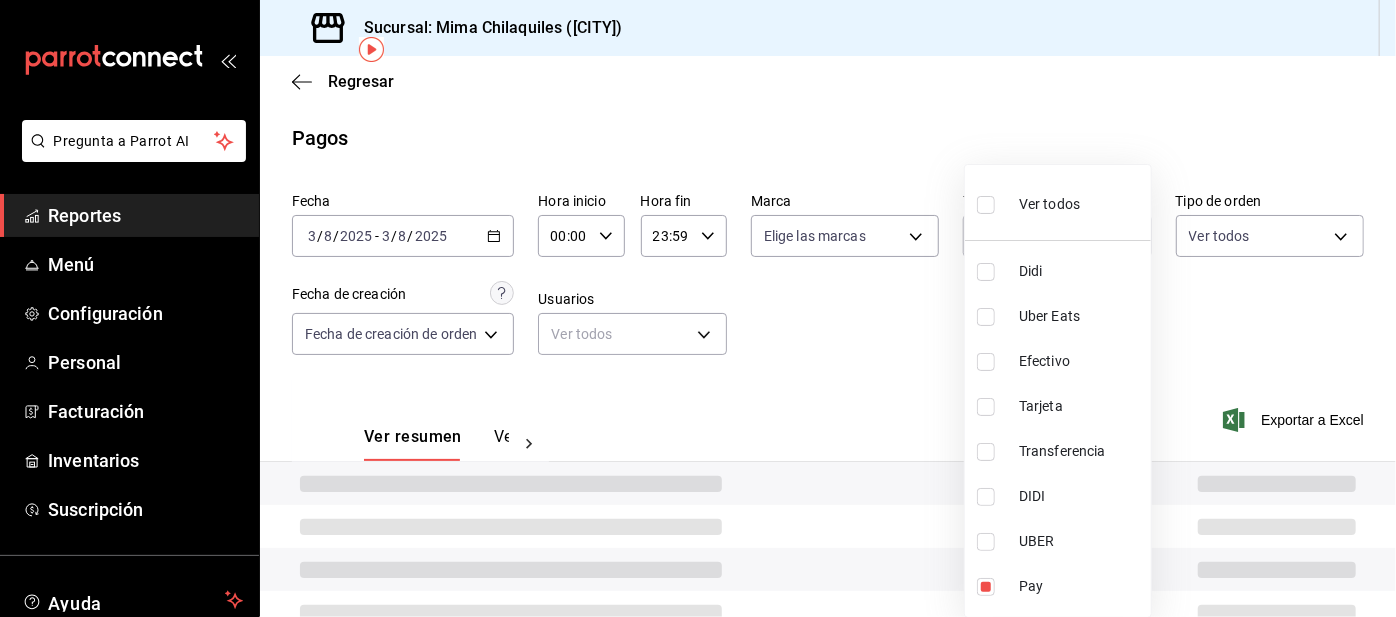 click at bounding box center [986, 587] 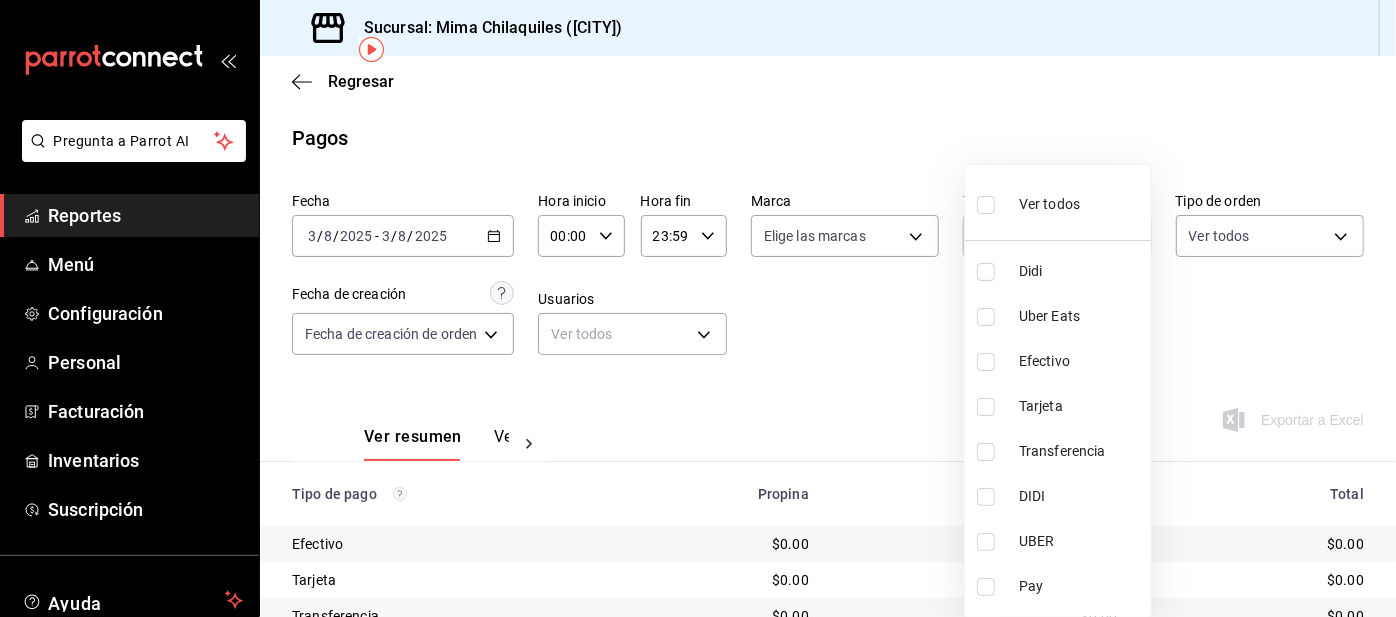 type 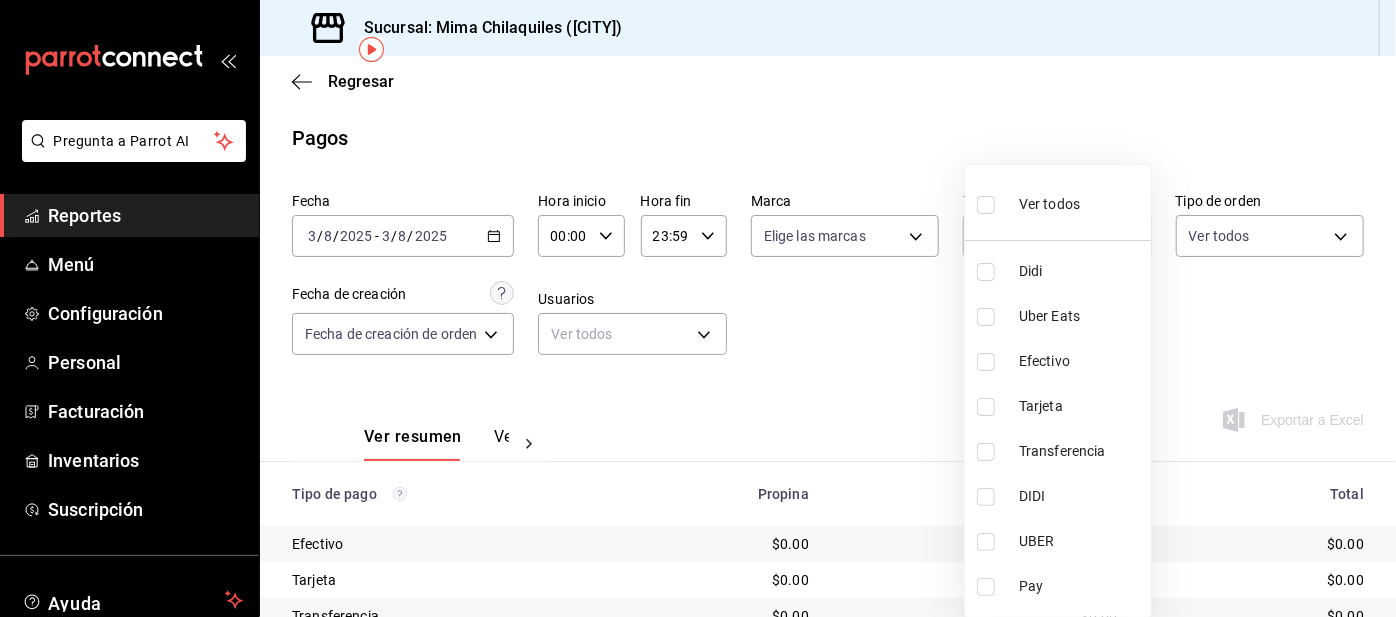 click at bounding box center (986, 587) 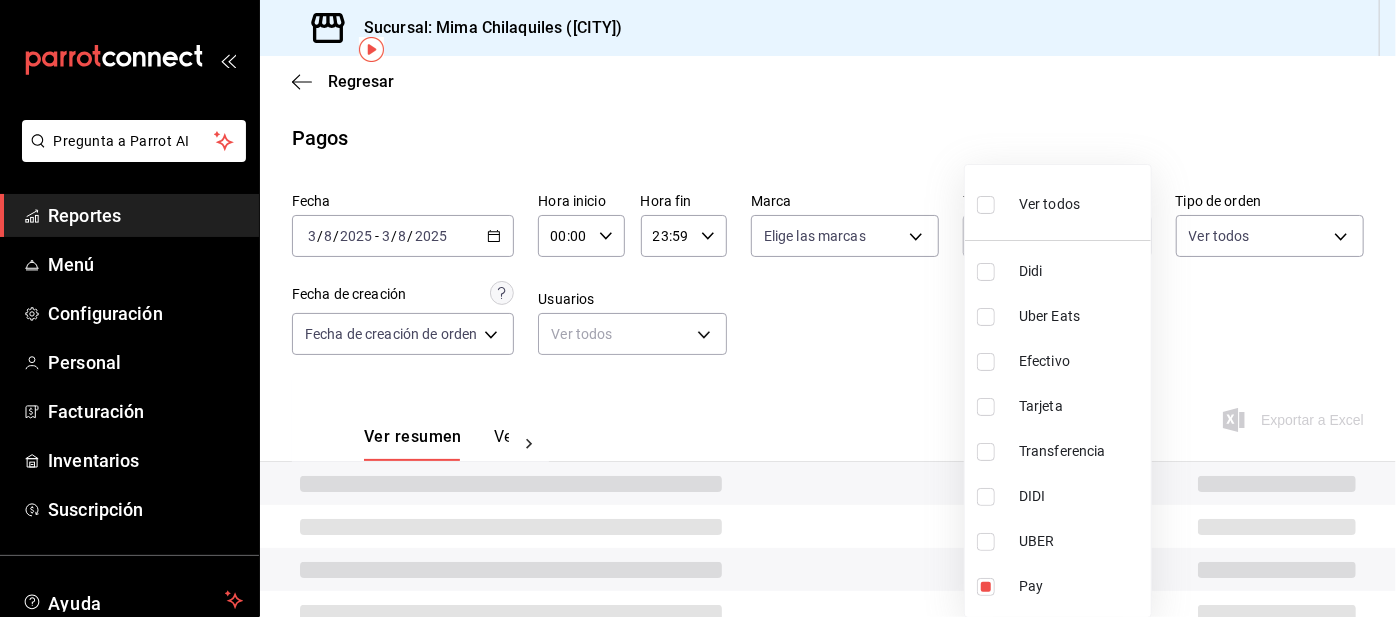 type on "f6d9e73f-97ab-4376-a4eb-f6c39b46bd8b" 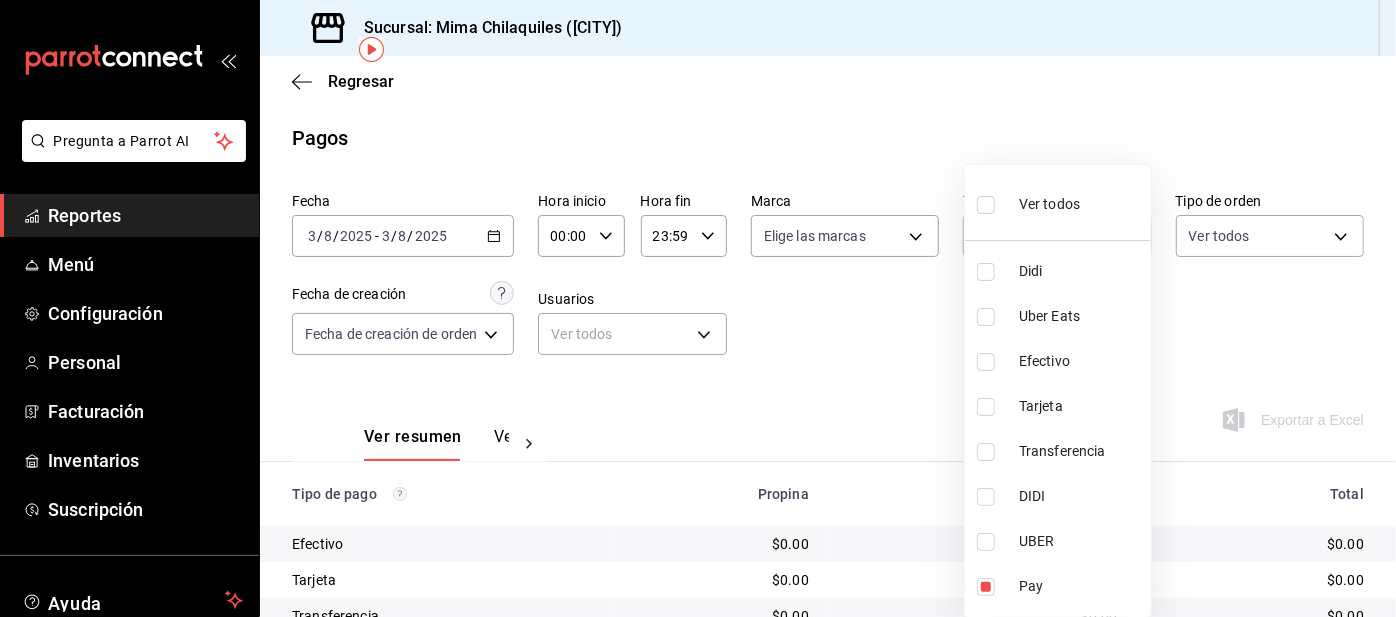click at bounding box center [698, 308] 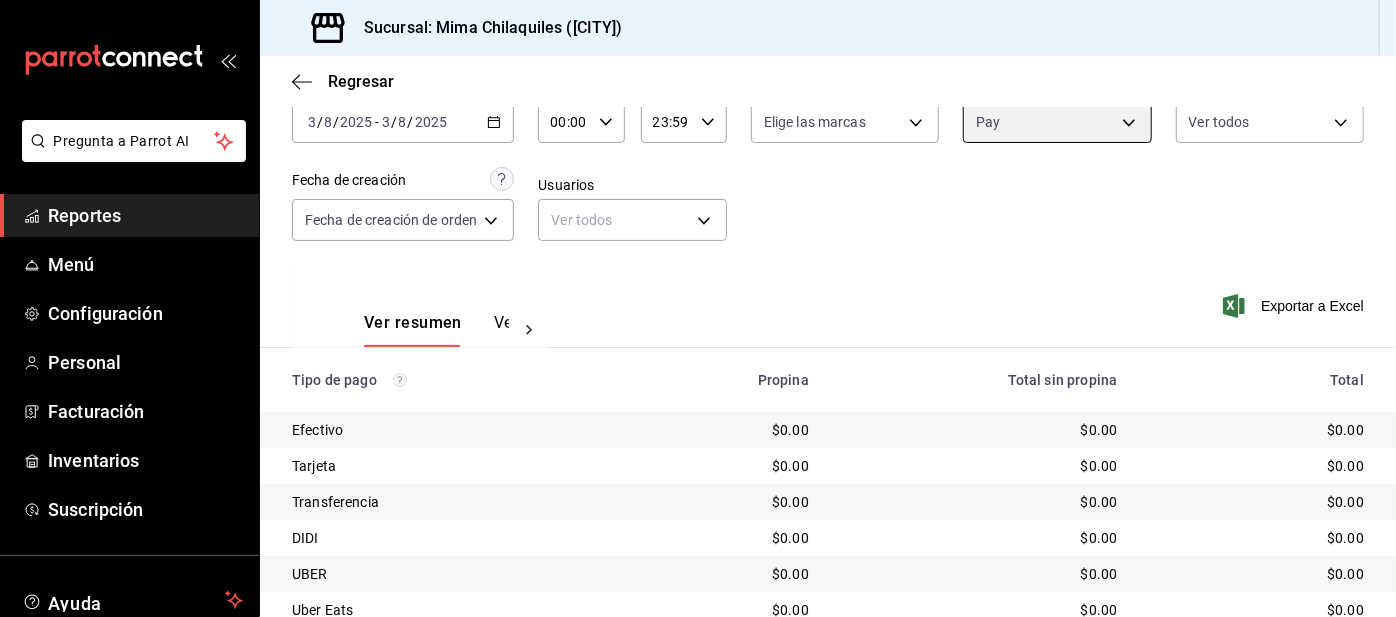 scroll, scrollTop: 168, scrollLeft: 0, axis: vertical 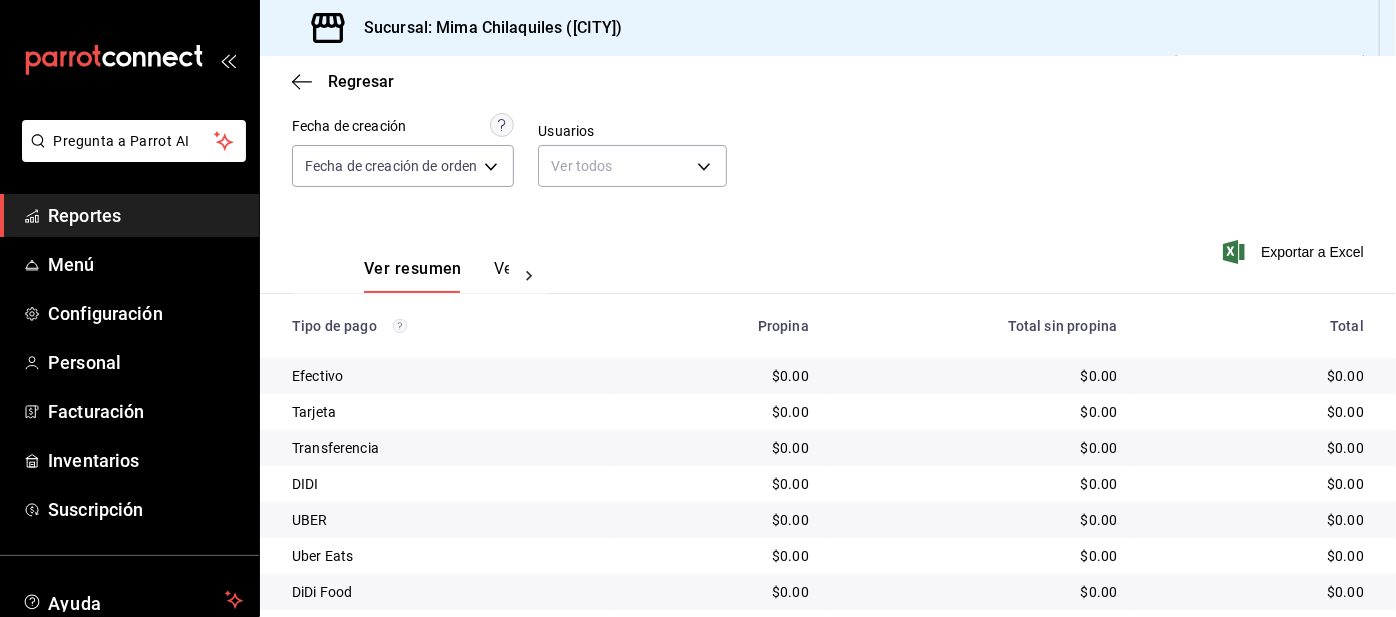 click on "Reportes" at bounding box center [145, 215] 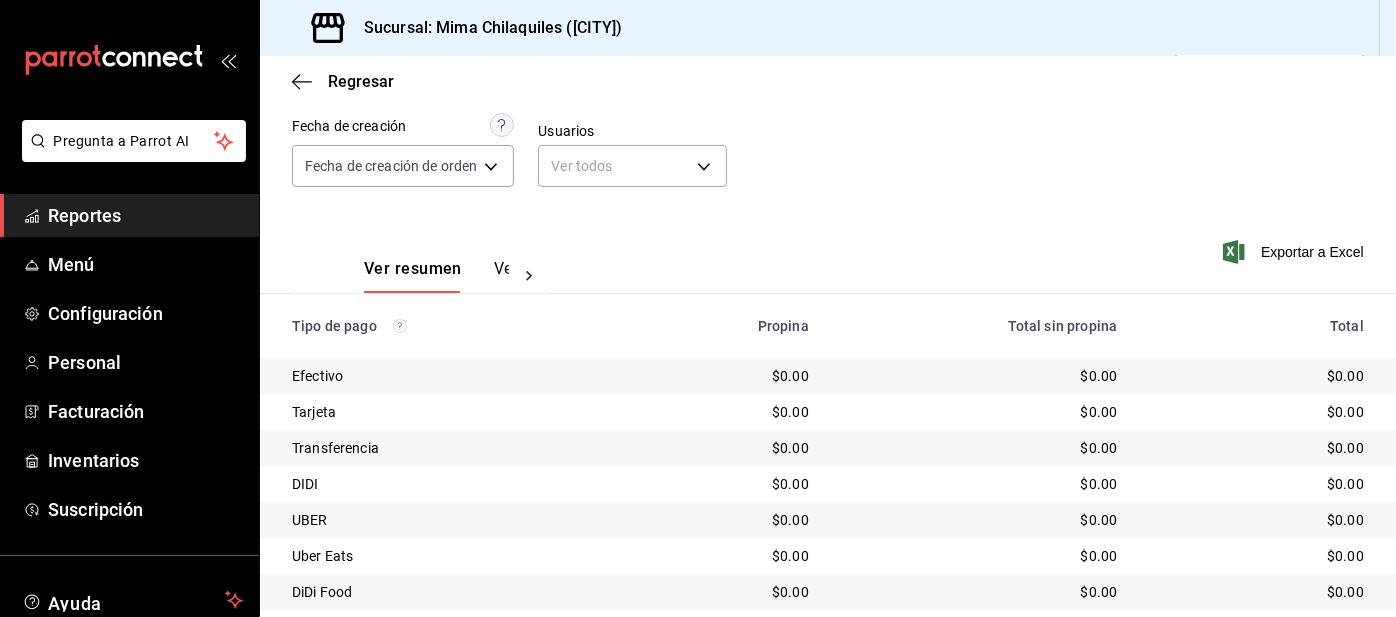 click on "Menú" at bounding box center (129, 264) 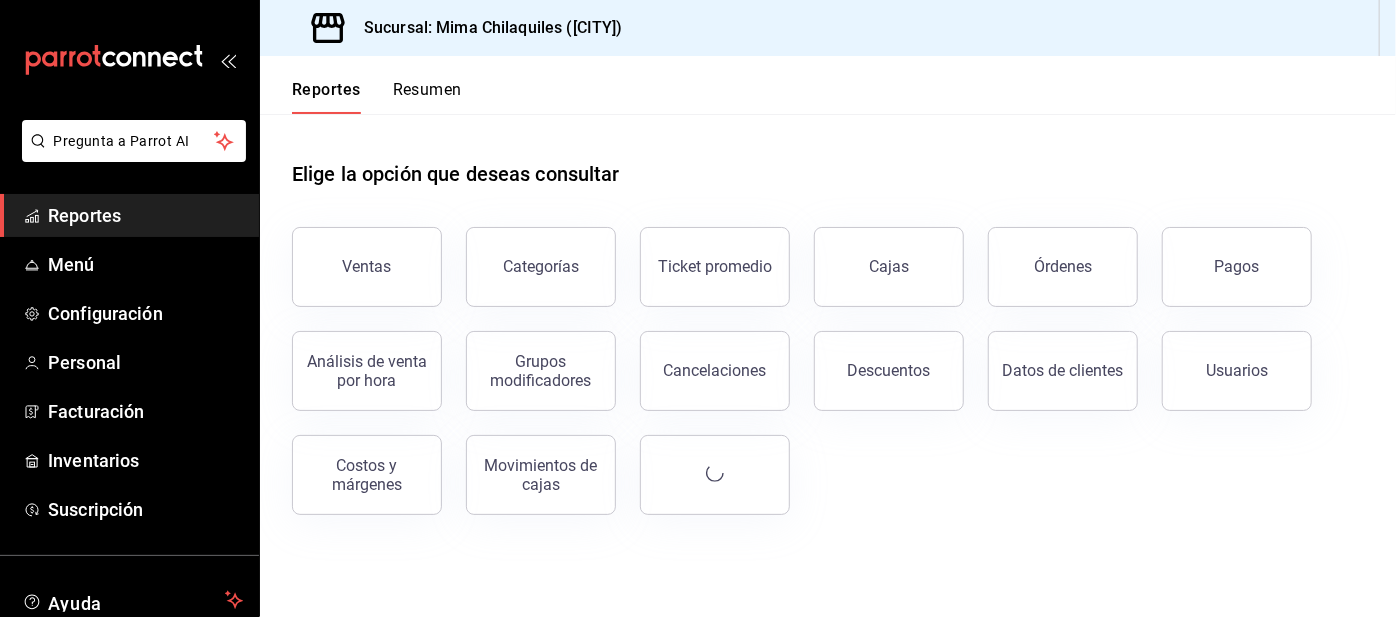 click on "Elige la opción que deseas consultar" at bounding box center [828, 158] 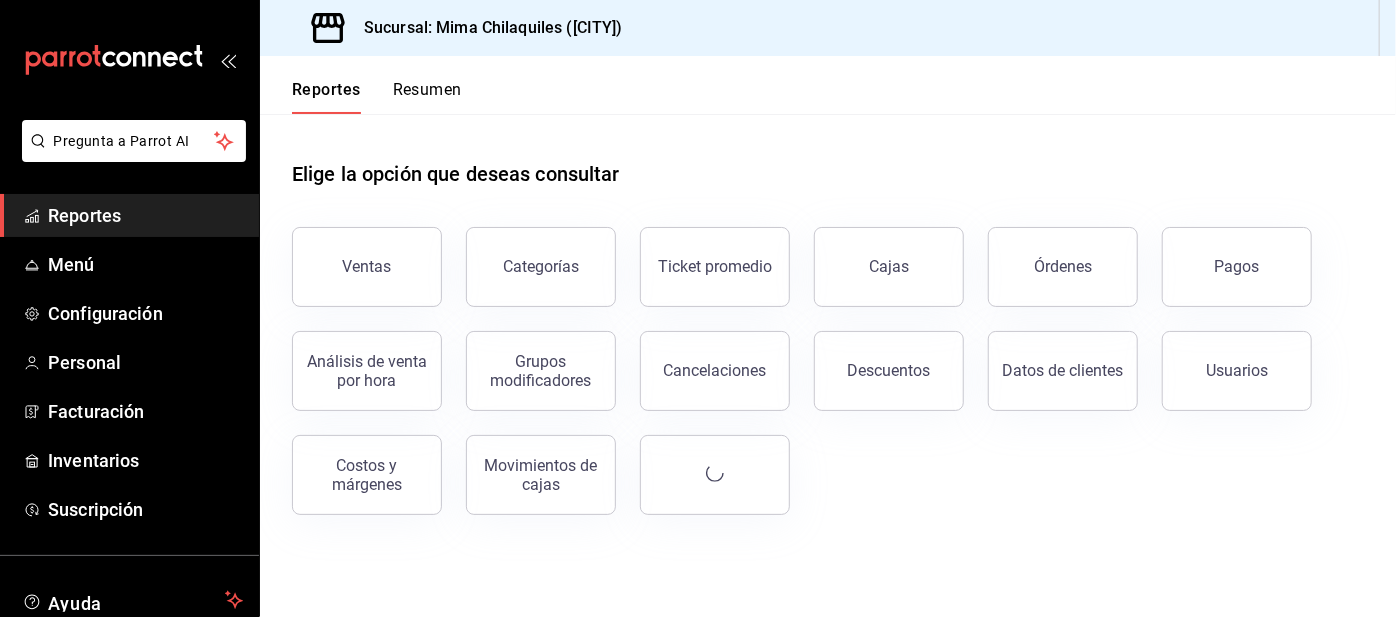 scroll, scrollTop: 0, scrollLeft: 0, axis: both 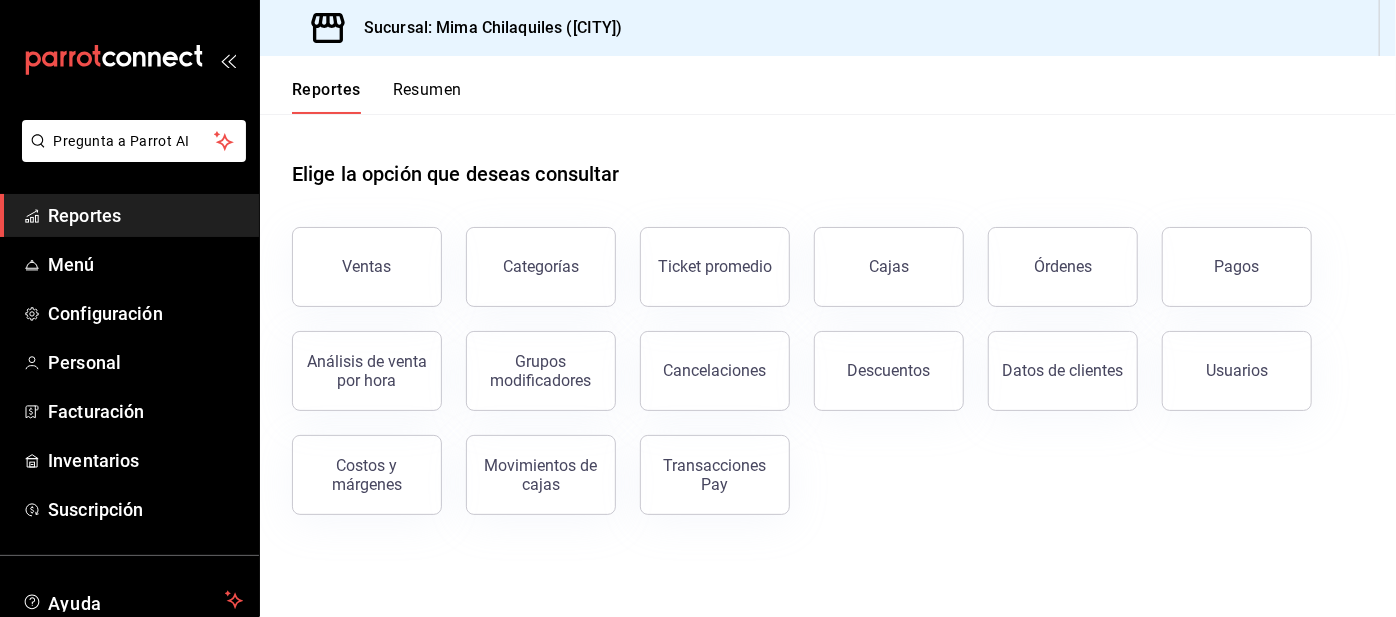 click on "Resumen" at bounding box center (427, 97) 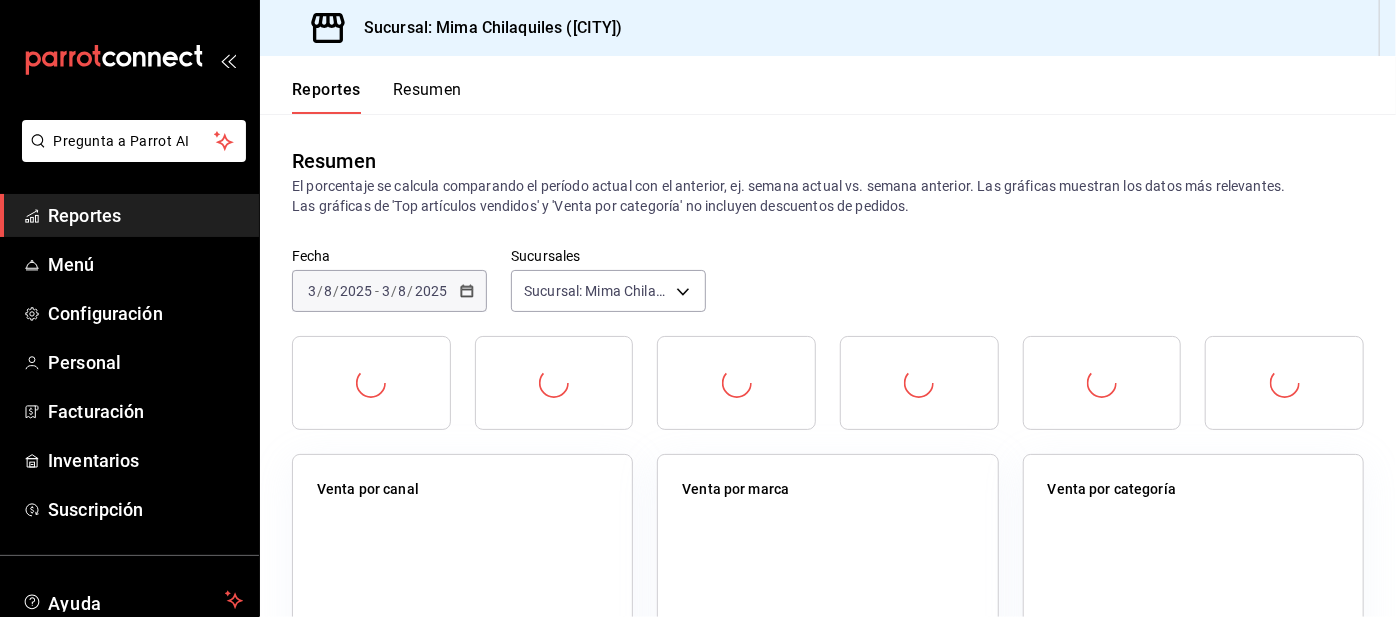 click on "Resumen" at bounding box center (427, 97) 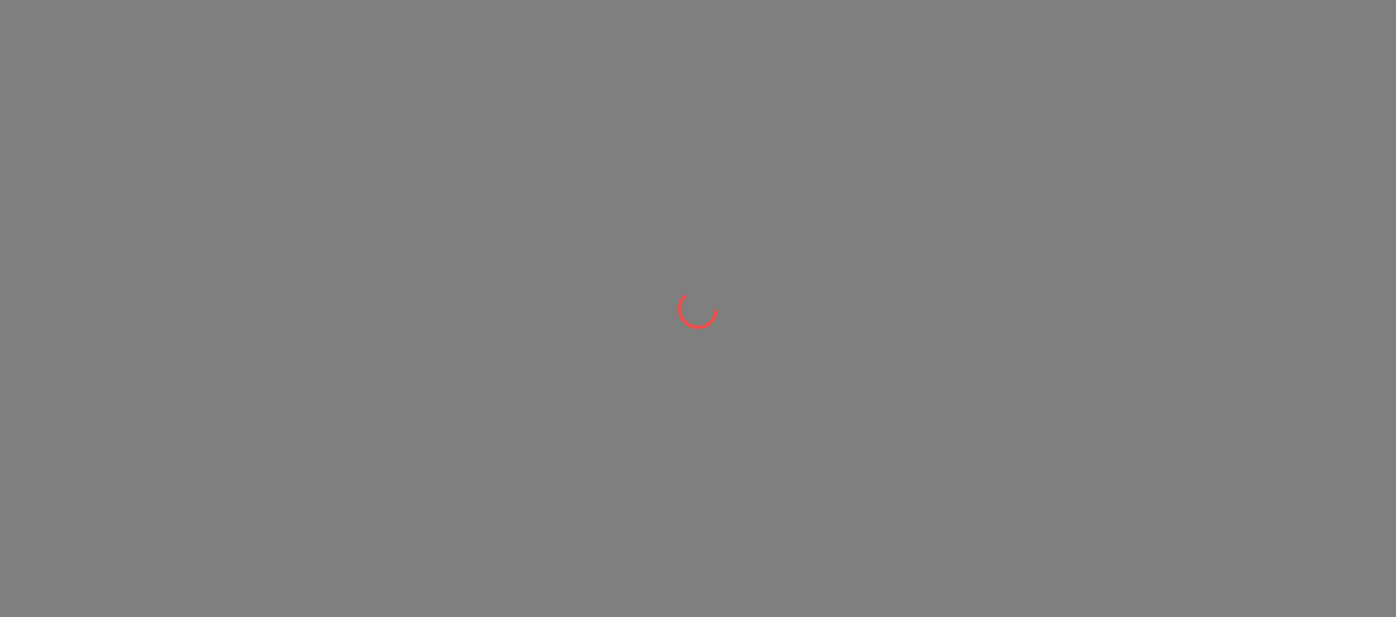scroll, scrollTop: 0, scrollLeft: 0, axis: both 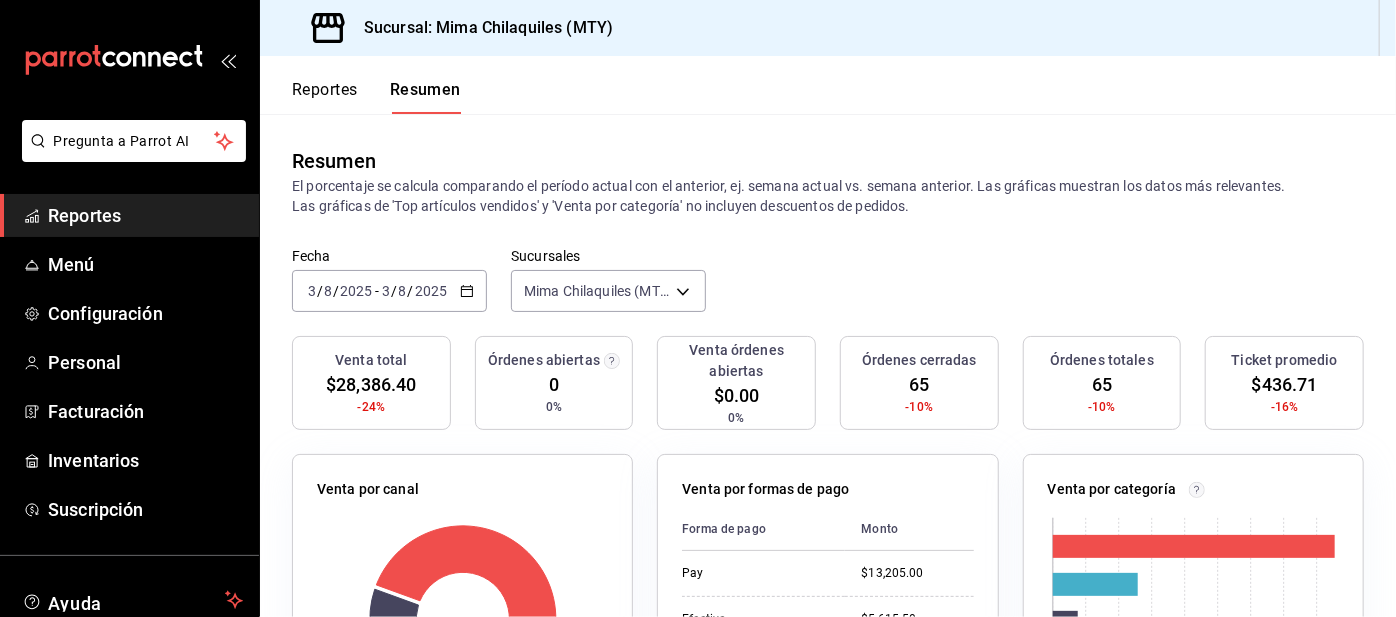 click on "Reportes" at bounding box center [325, 97] 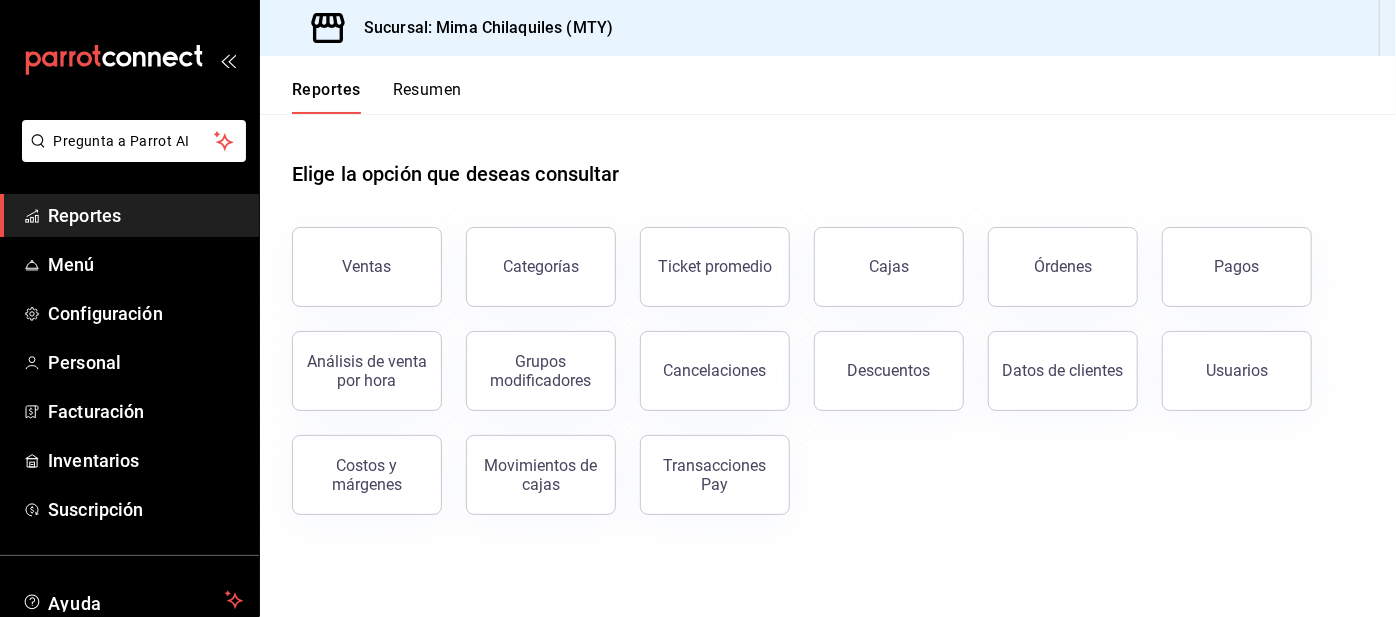 click on "Pagos" at bounding box center (1237, 267) 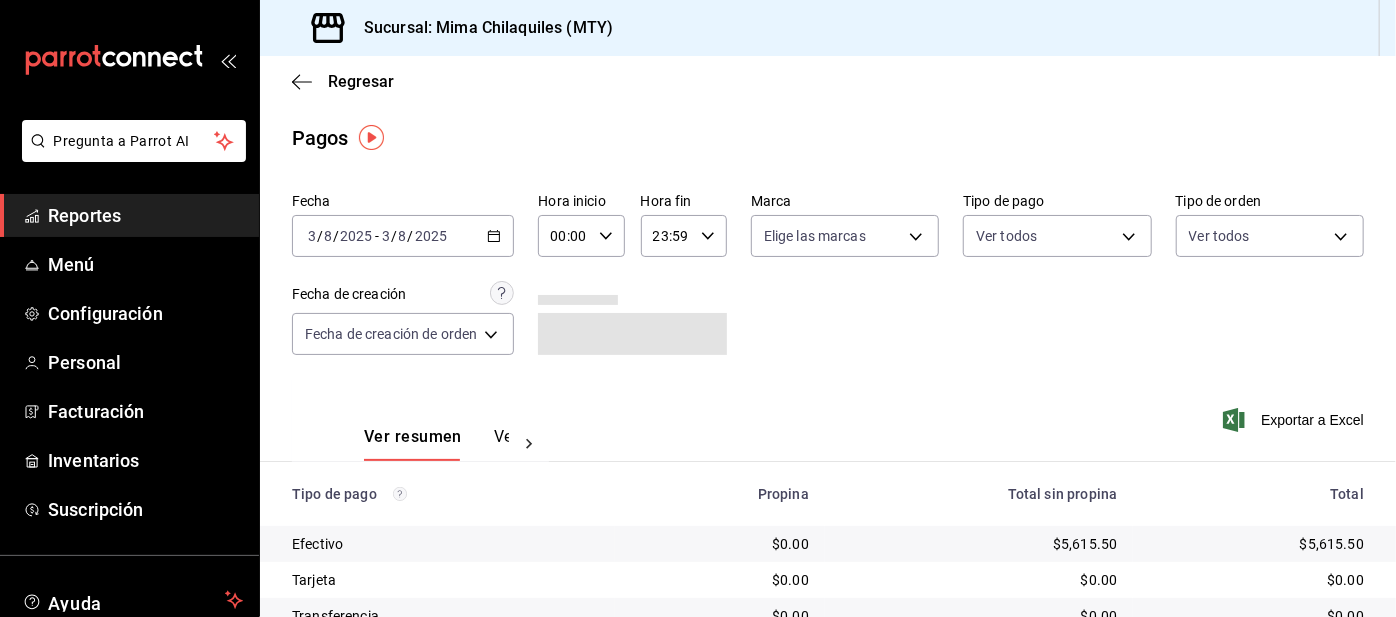 click on "Pregunta a Parrot AI Reportes   Menú   Configuración   Personal   Facturación   Inventarios   Suscripción   Ayuda Recomienda Parrot   Irene Hernández   Sugerir nueva función   Sucursal: Mima Chilaquiles (MTY) Regresar Pagos Fecha 2025-08-03 3 / 8 / 2025 - 2025-08-03 3 / 8 / 2025 Hora inicio 00:00 Hora inicio Hora fin 23:59 Hora fin Marca Elige las marcas Tipo de pago Ver todos Tipo de orden Ver todos Fecha de creación   Fecha de creación de orden ORDER Ver resumen Ver pagos Exportar a Excel Tipo de pago   Propina Total sin propina Total Efectivo $0.00 $5,615.50 $5,615.50 Tarjeta $0.00 $0.00 $0.00 Transferencia $0.00 $0.00 $0.00 DIDI $0.00 $0.00 $0.00 UBER $0.00 $0.00 $0.00 Uber Eats $0.00 $4,405.00 $4,405.00 DiDi Food $0.00 $5,160.90 $5,160.90 Pay $1,352.65 $13,205.00 $14,557.65 Total $1,352.65 $28,386.40 $29,739.05 Pregunta a Parrot AI Reportes   Menú   Configuración   Personal   Facturación   Inventarios   Suscripción   Ayuda Recomienda Parrot   Irene Hernández   Sugerir nueva función" at bounding box center [698, 308] 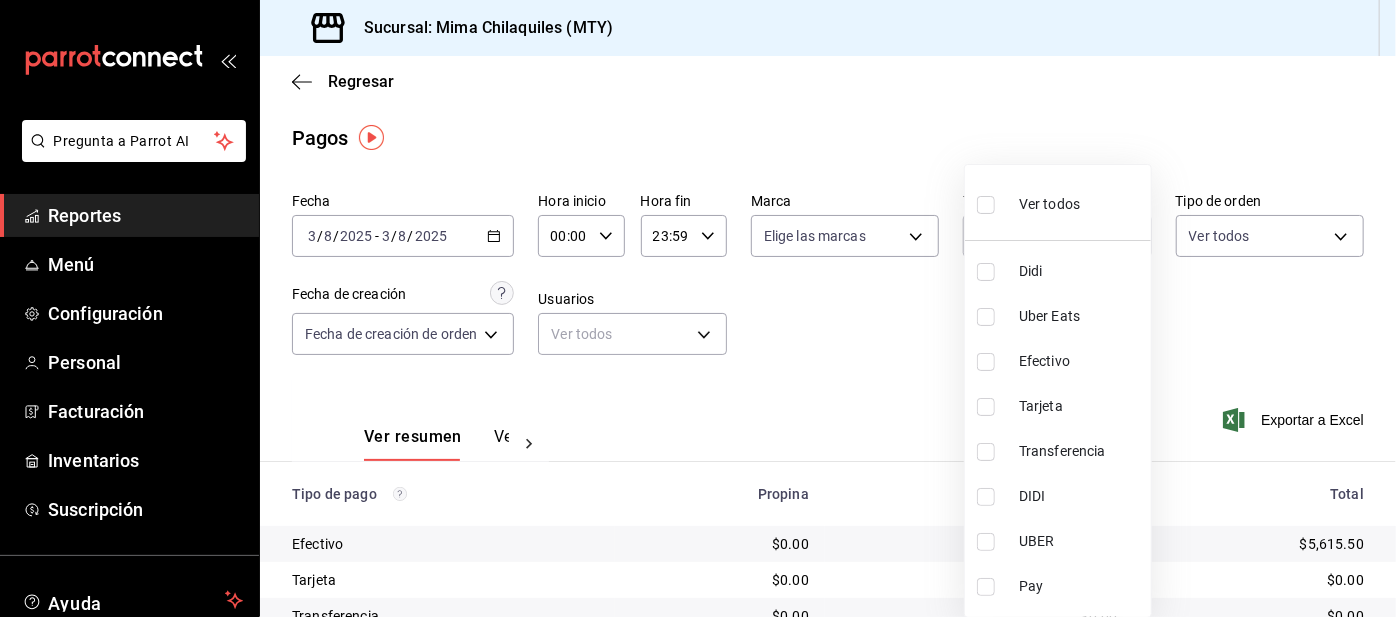 click at bounding box center (986, 587) 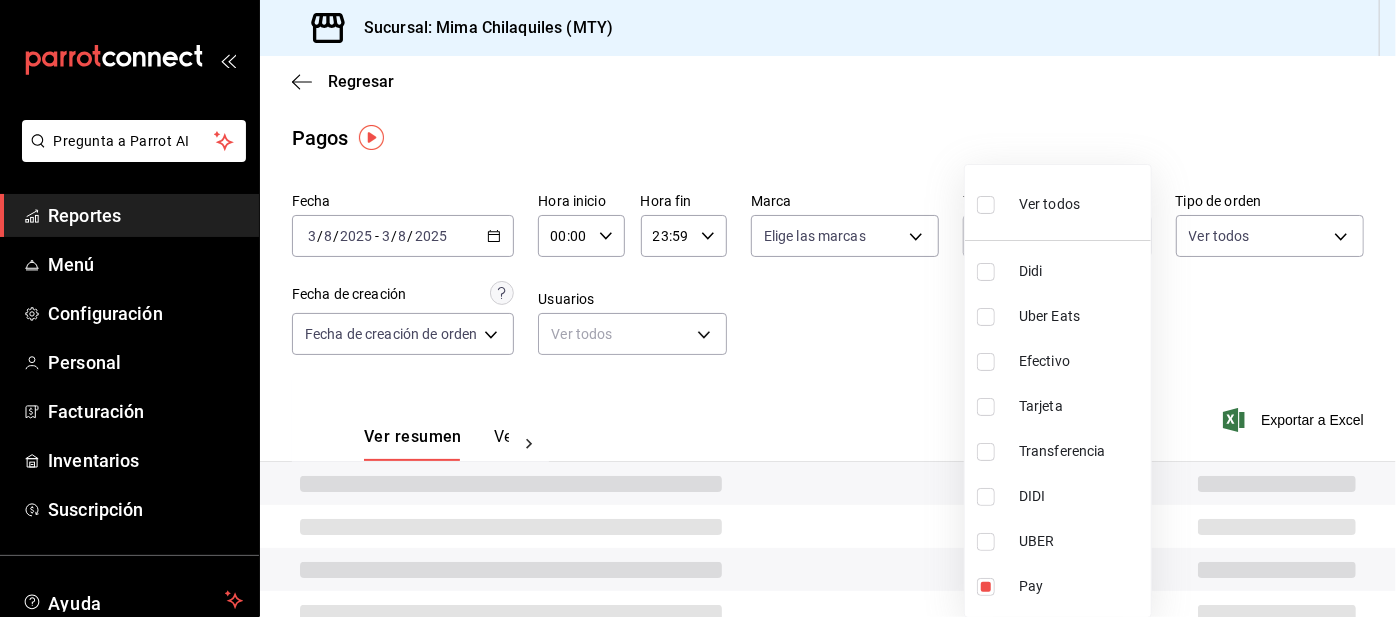 type on "f6d9e73f-97ab-4376-a4eb-f6c39b46bd8b" 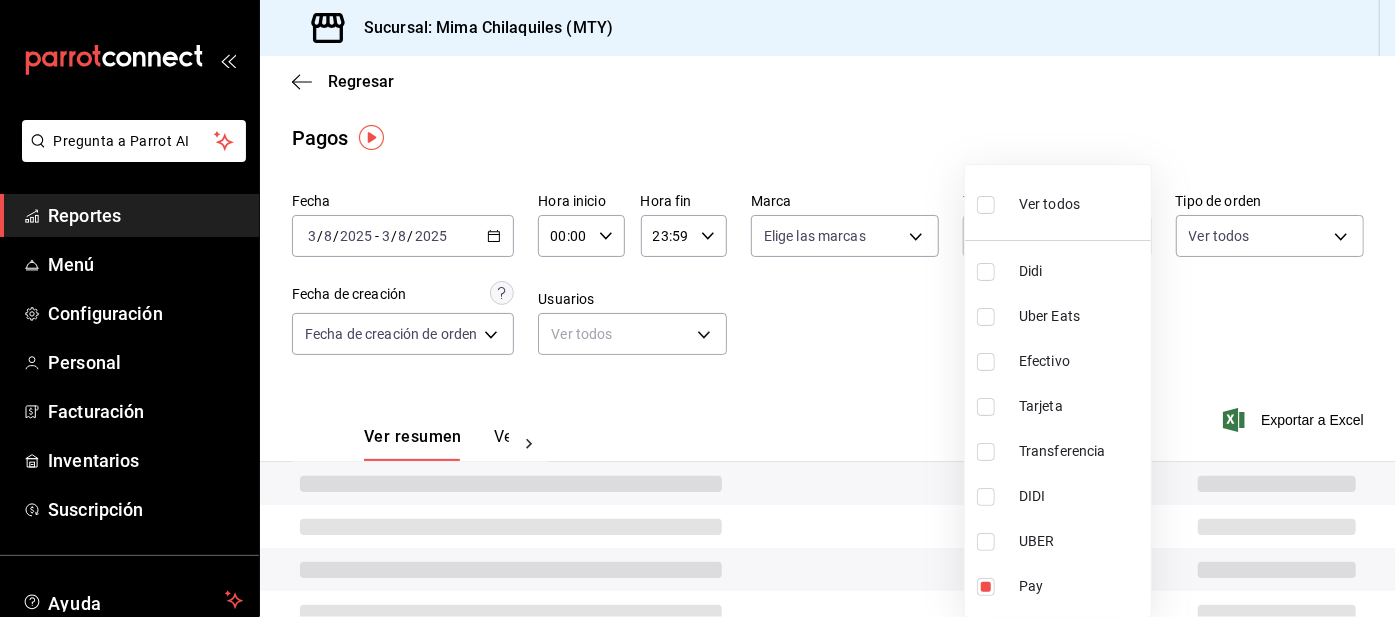click at bounding box center [698, 308] 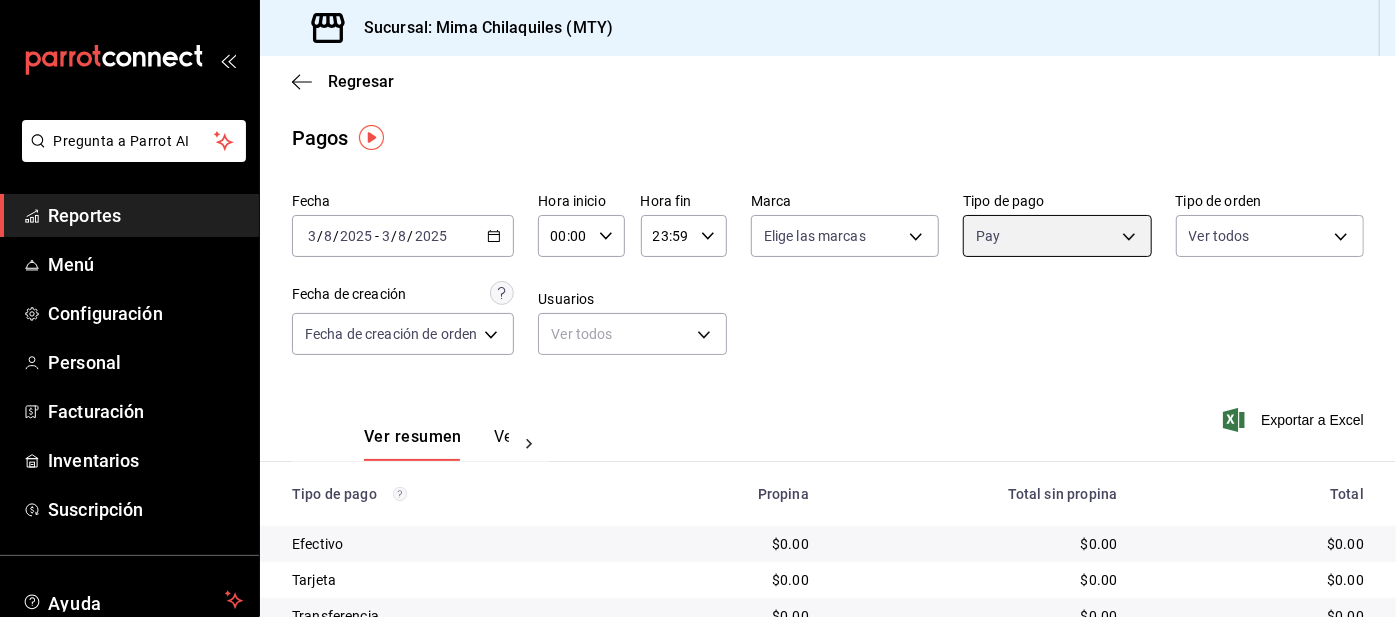 scroll, scrollTop: 96, scrollLeft: 0, axis: vertical 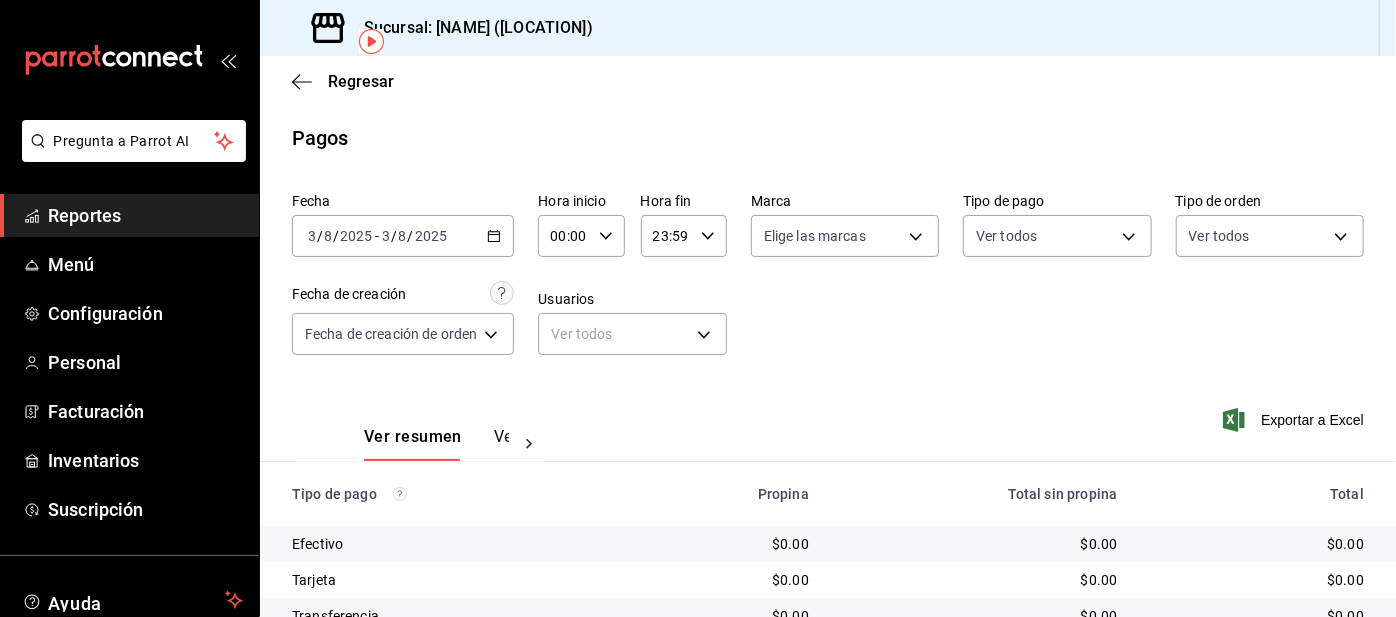 click on "Configuración" at bounding box center (145, 313) 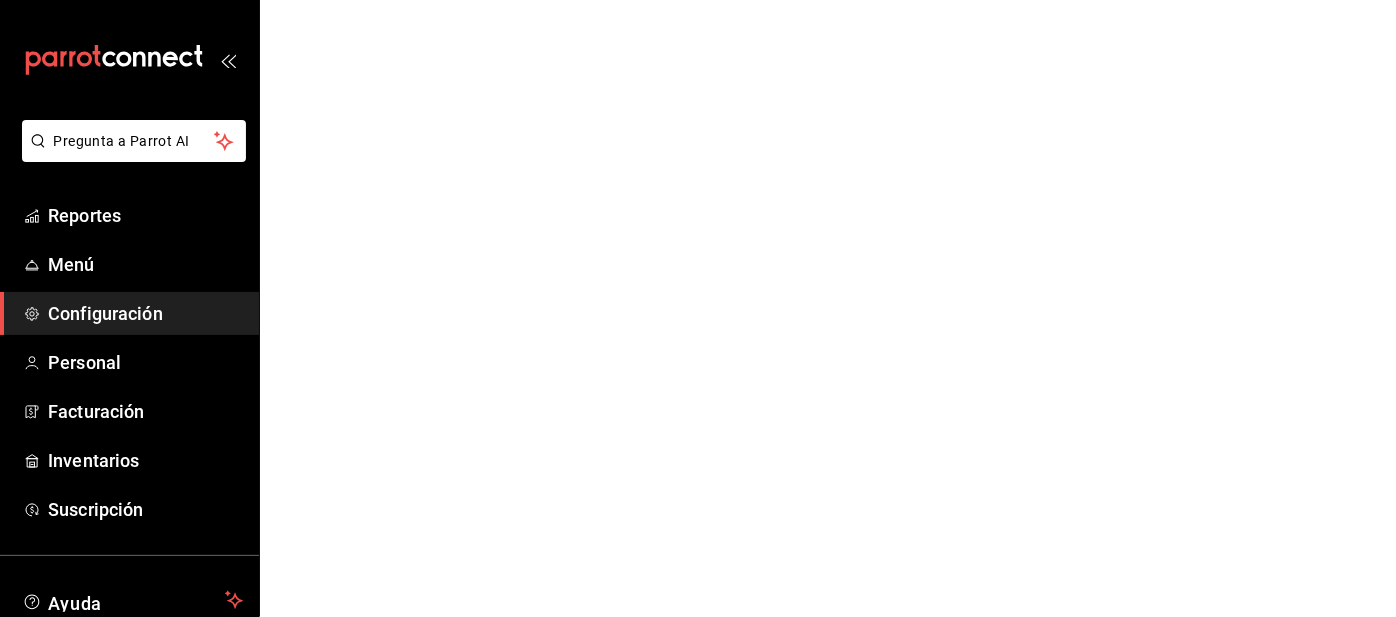 scroll, scrollTop: 0, scrollLeft: 0, axis: both 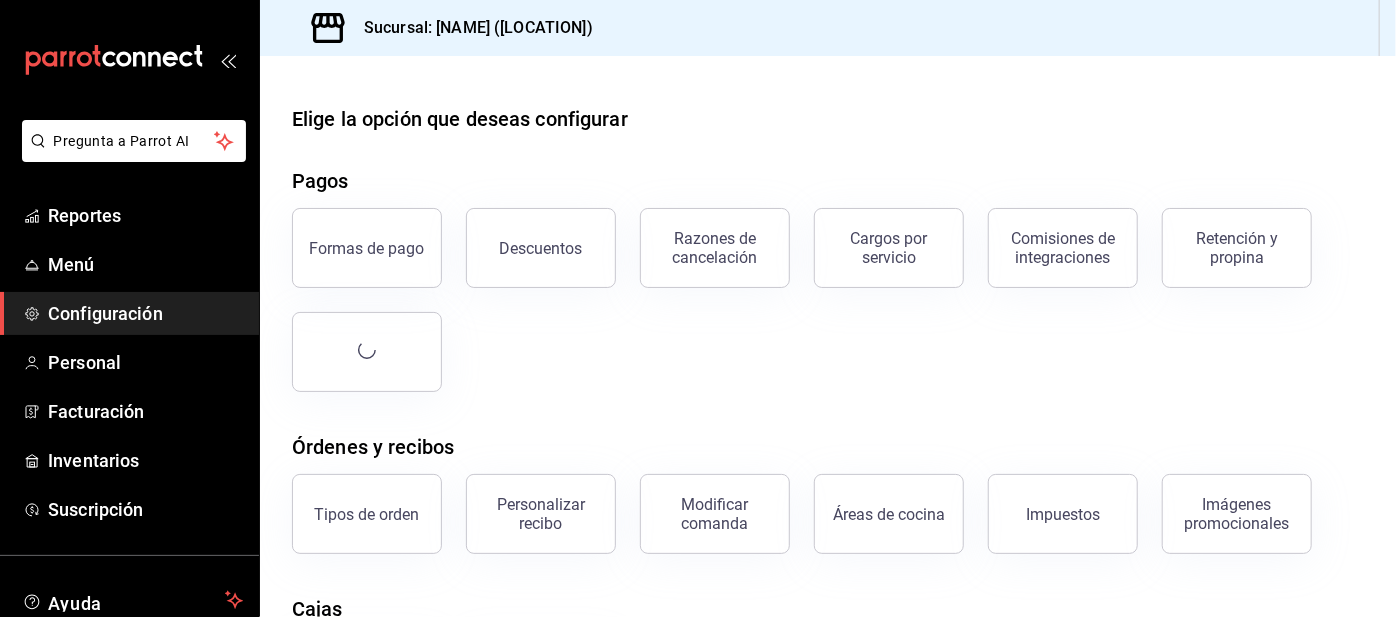 click on "Retención y propina" at bounding box center (1237, 248) 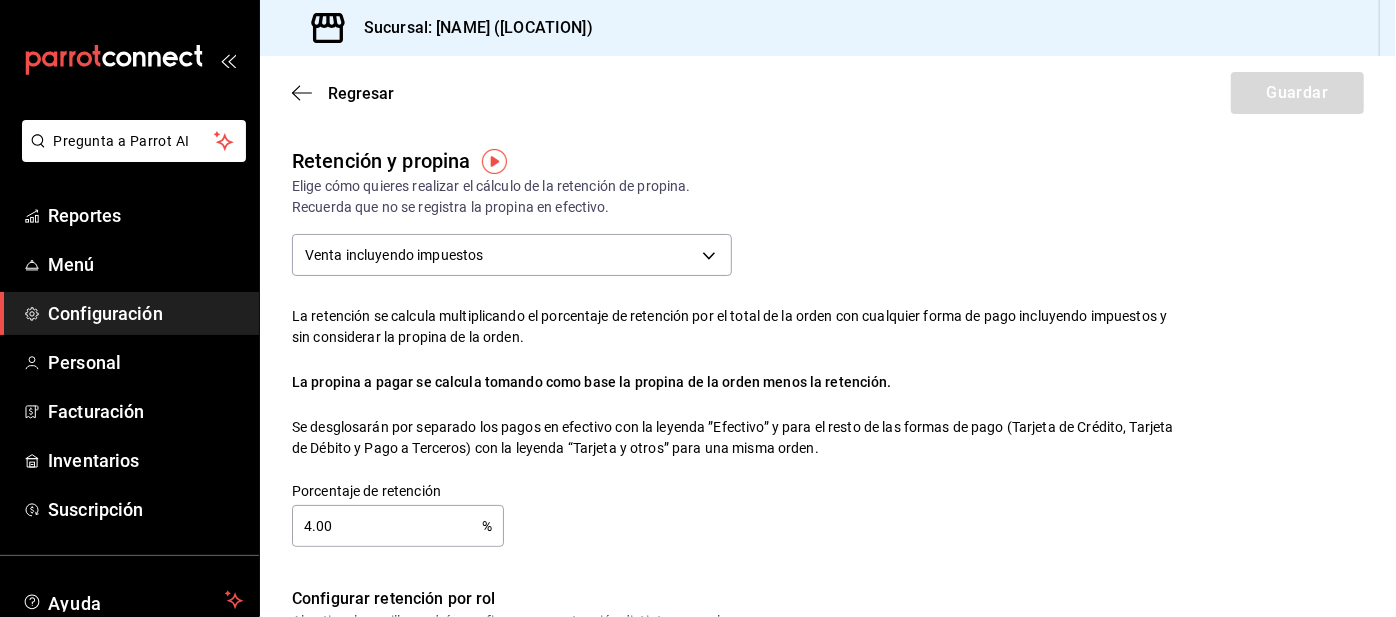 checkbox on "true" 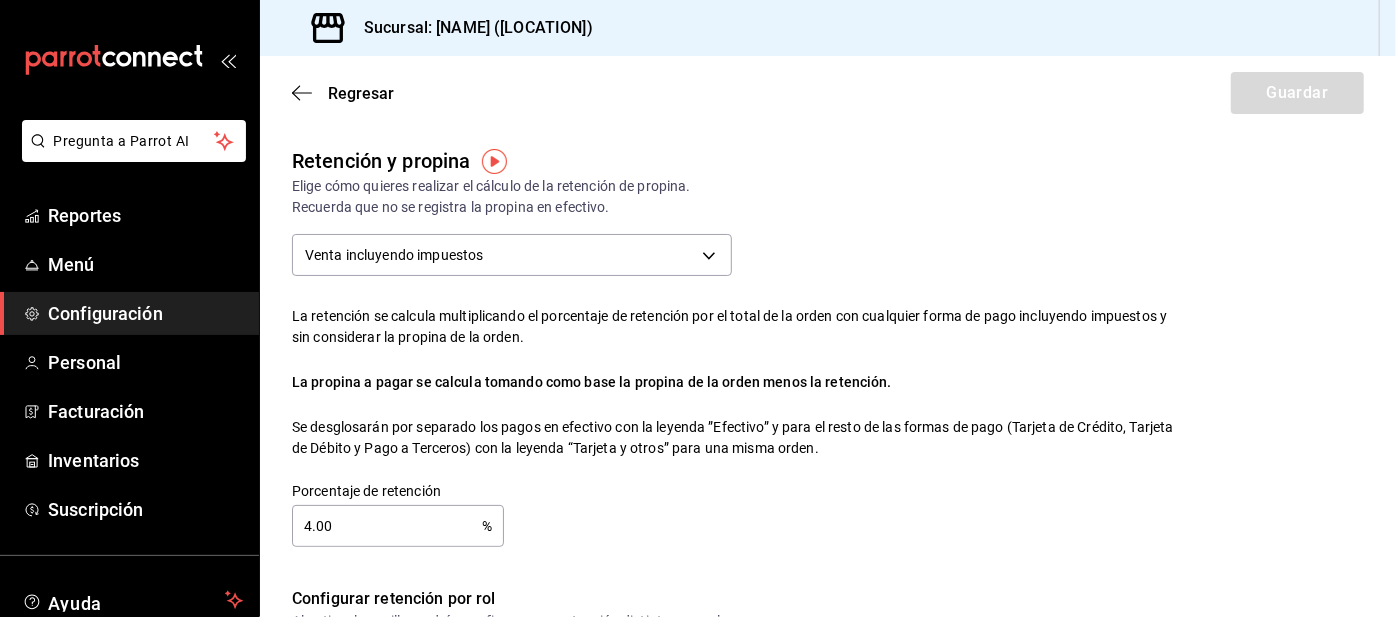 click on "4.00" at bounding box center [387, 526] 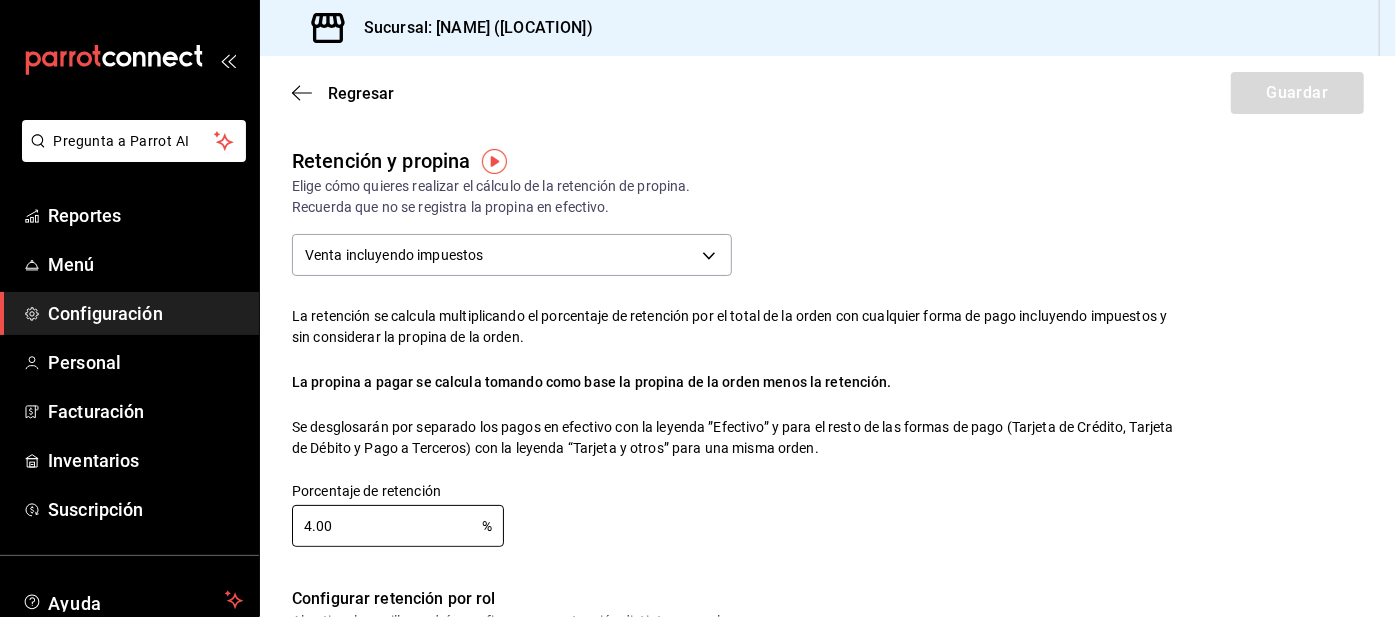 type 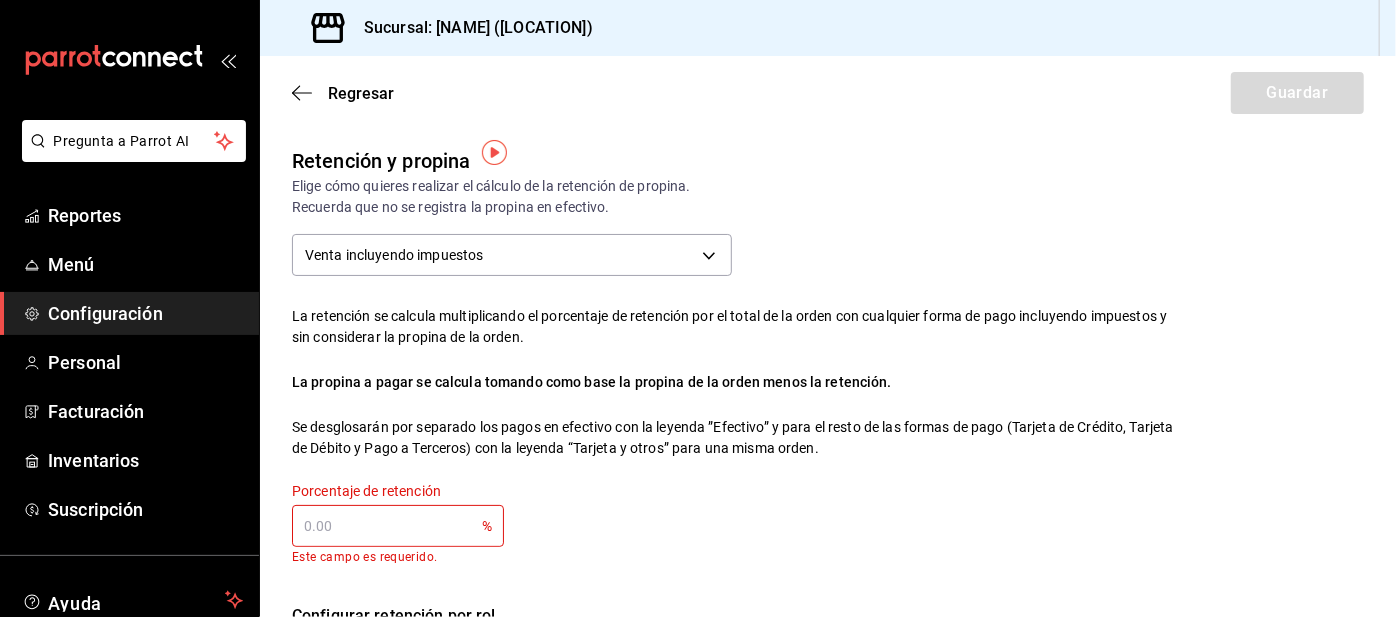 scroll, scrollTop: 8, scrollLeft: 0, axis: vertical 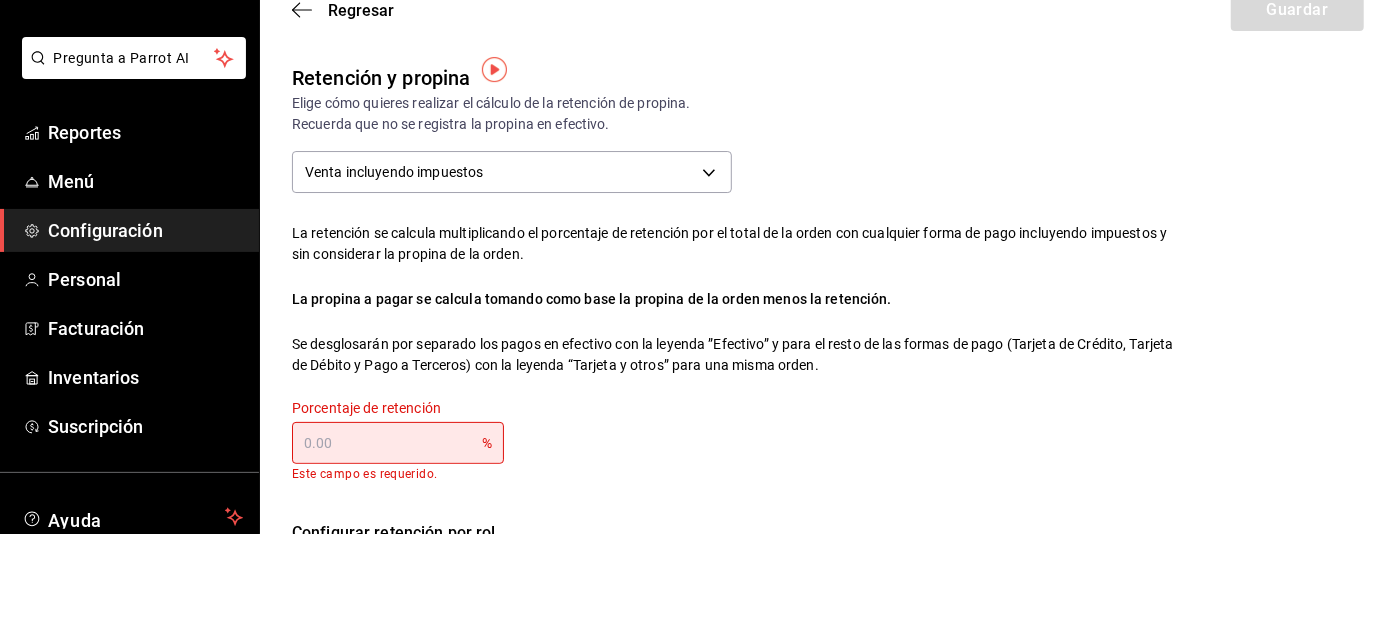 type on "0.00" 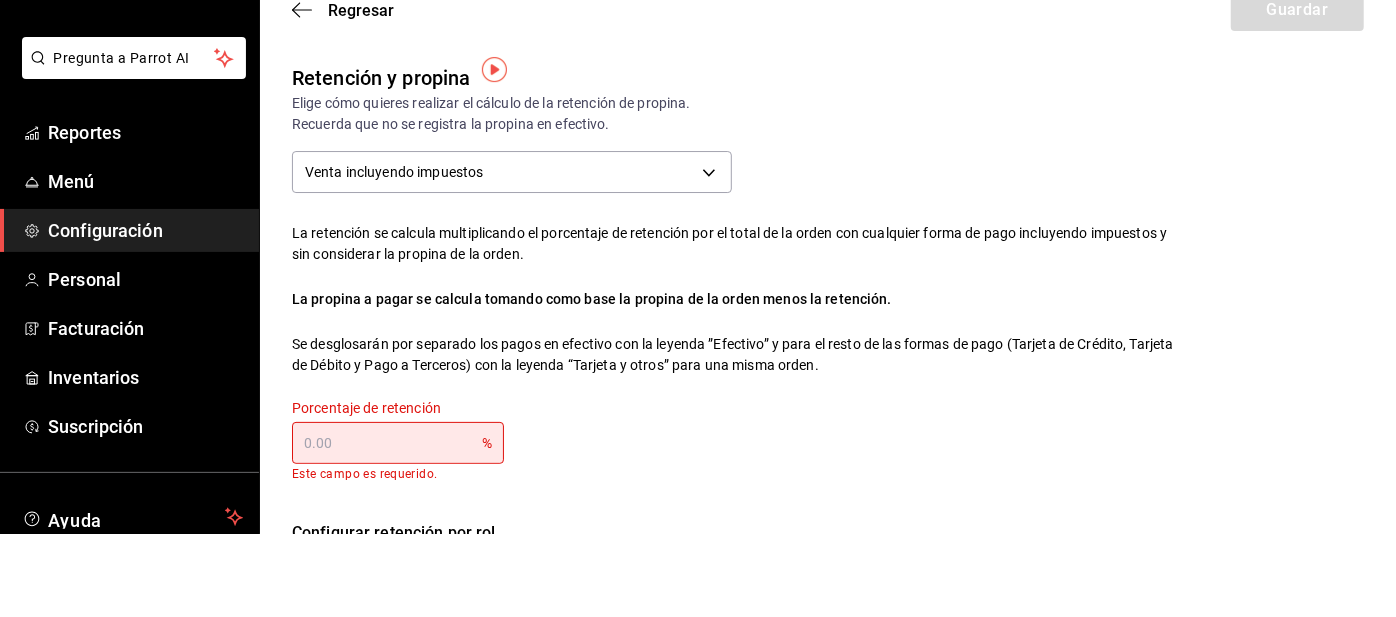 type on "5.00" 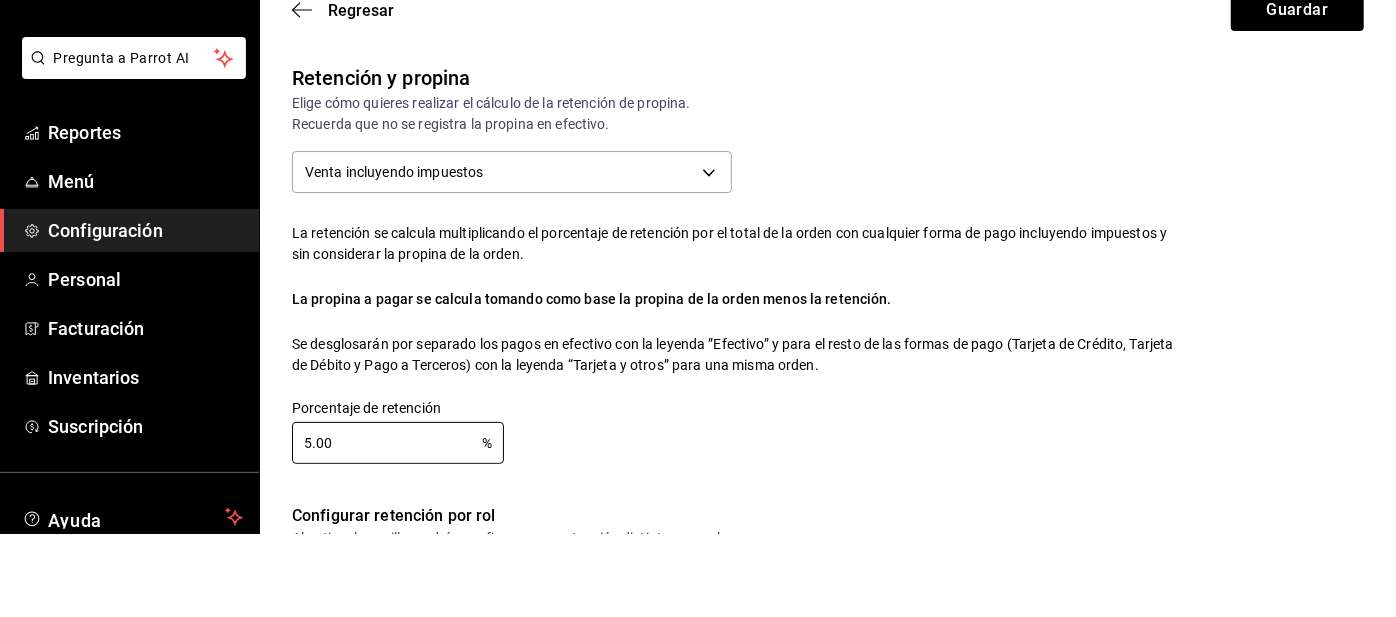 type on "5.00" 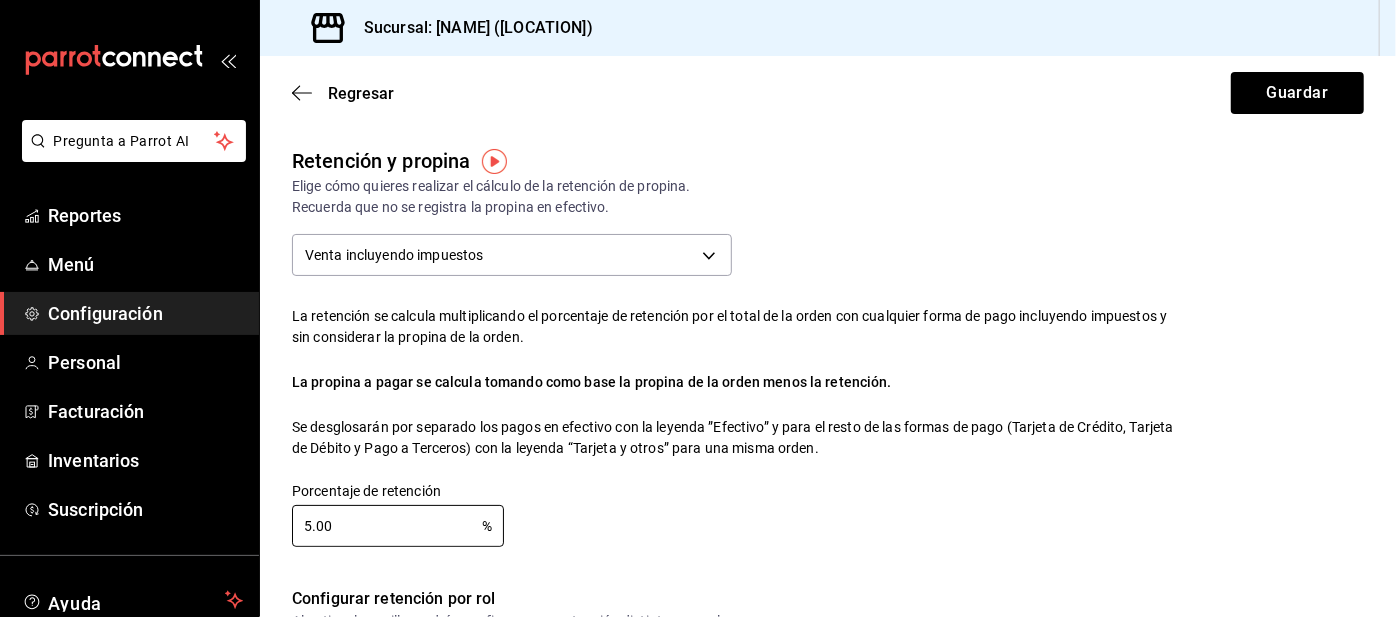 scroll, scrollTop: 0, scrollLeft: 0, axis: both 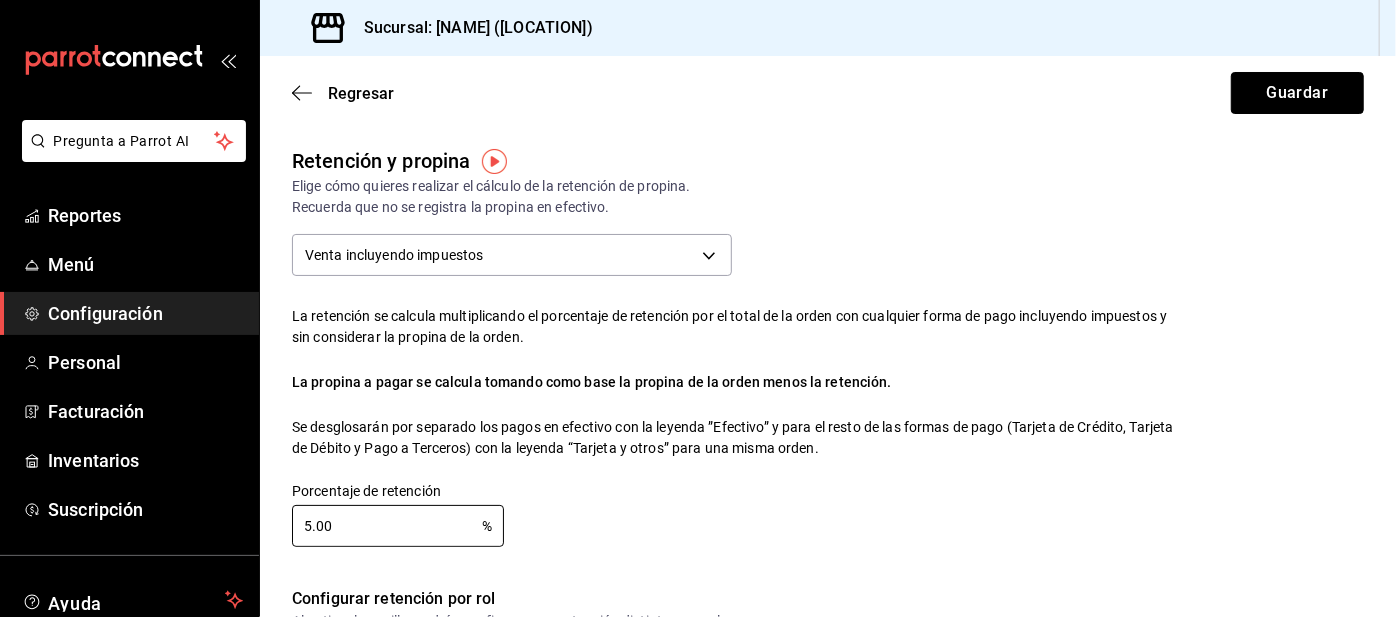 click on "Guardar" at bounding box center [1297, 93] 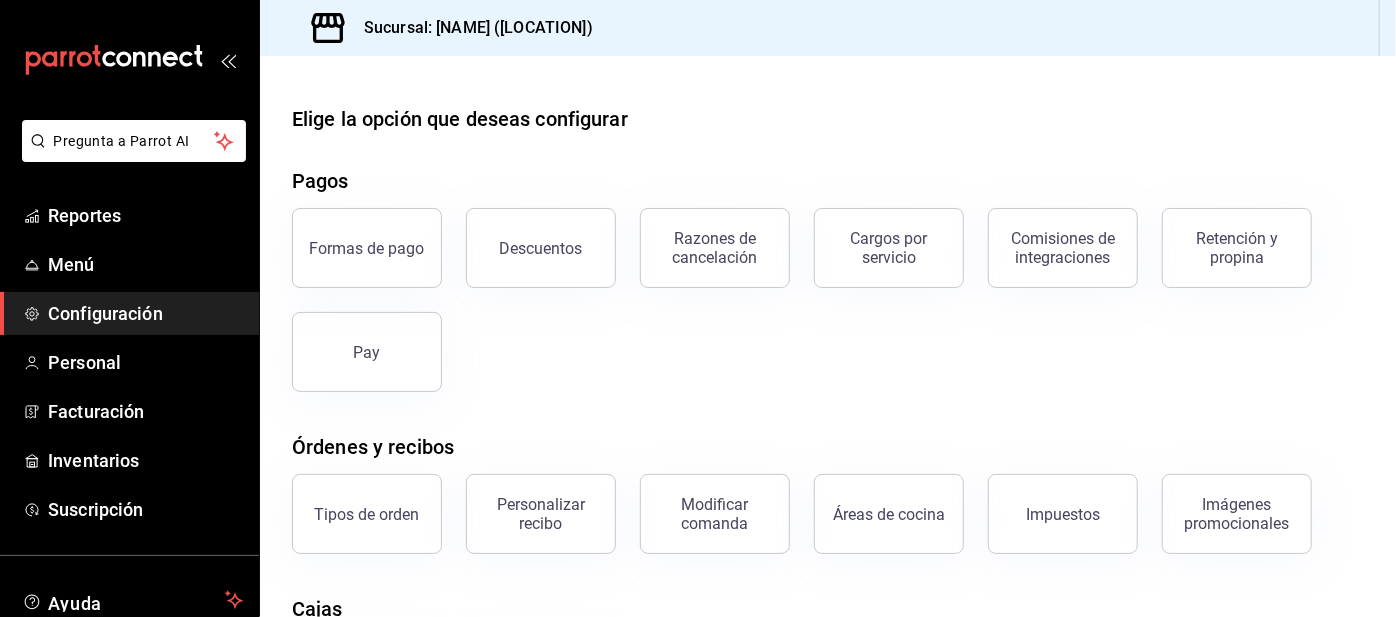 click on "Reportes" at bounding box center (145, 215) 